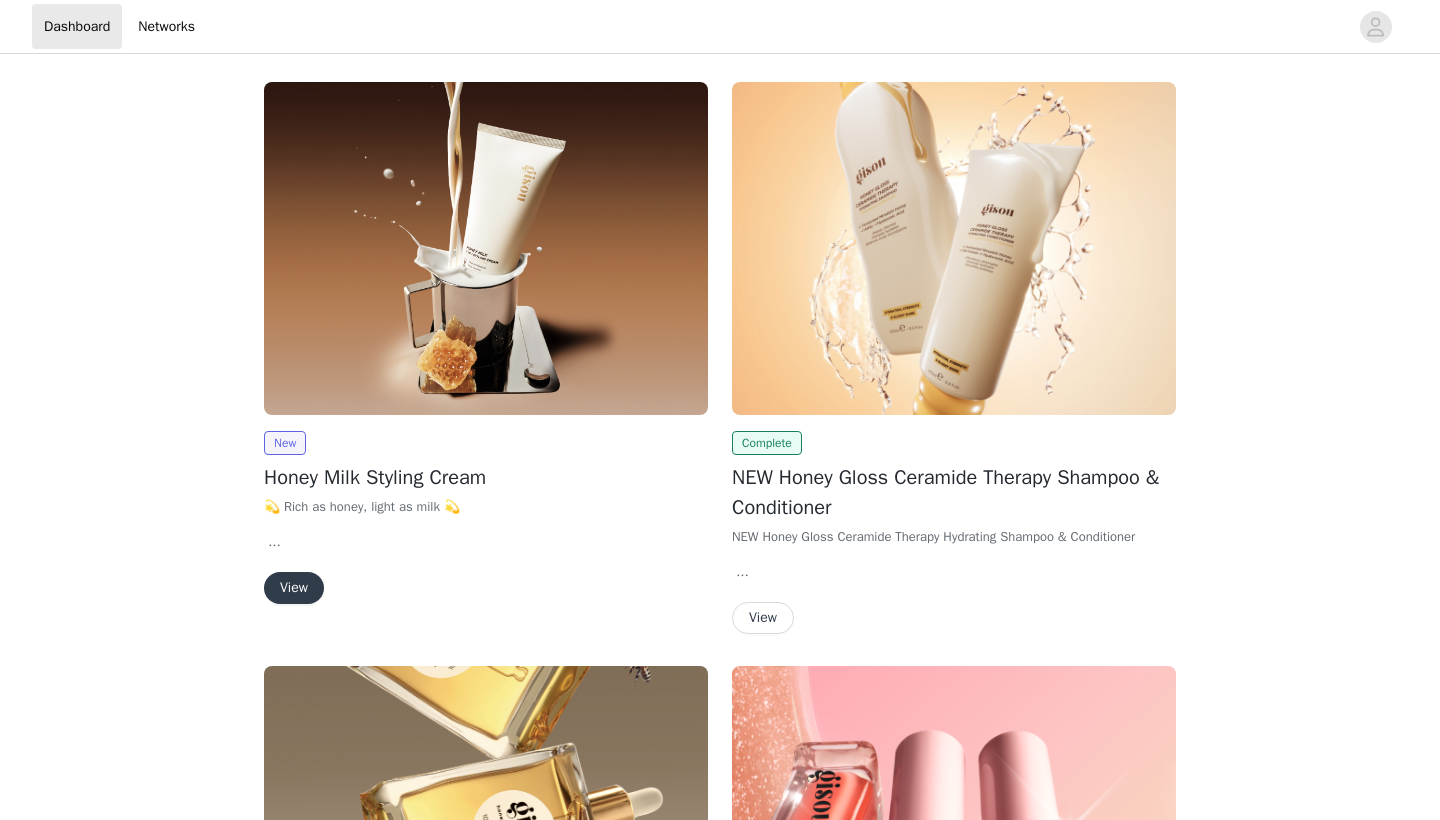 scroll, scrollTop: 0, scrollLeft: 0, axis: both 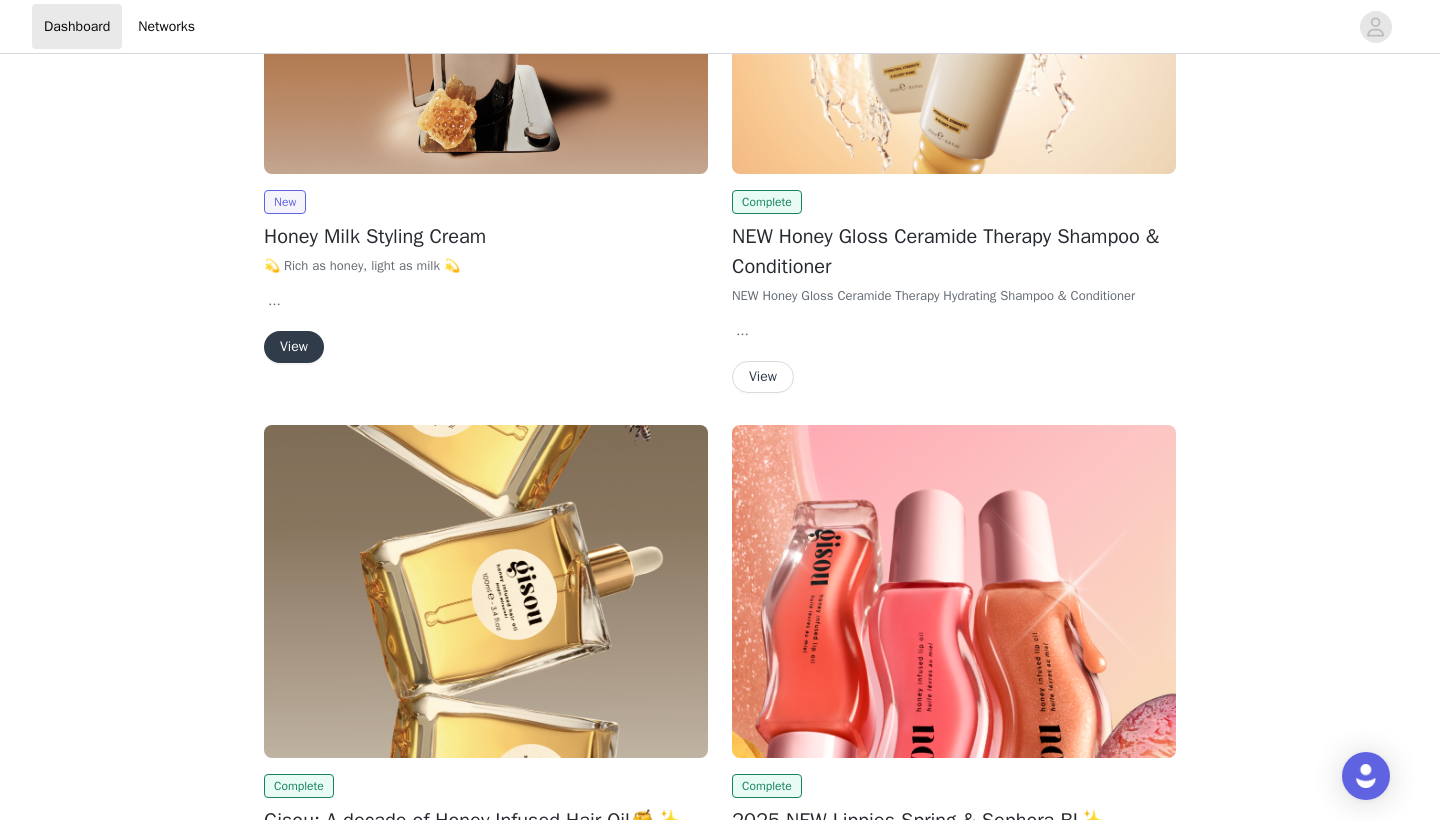 click on "View" at bounding box center (763, 377) 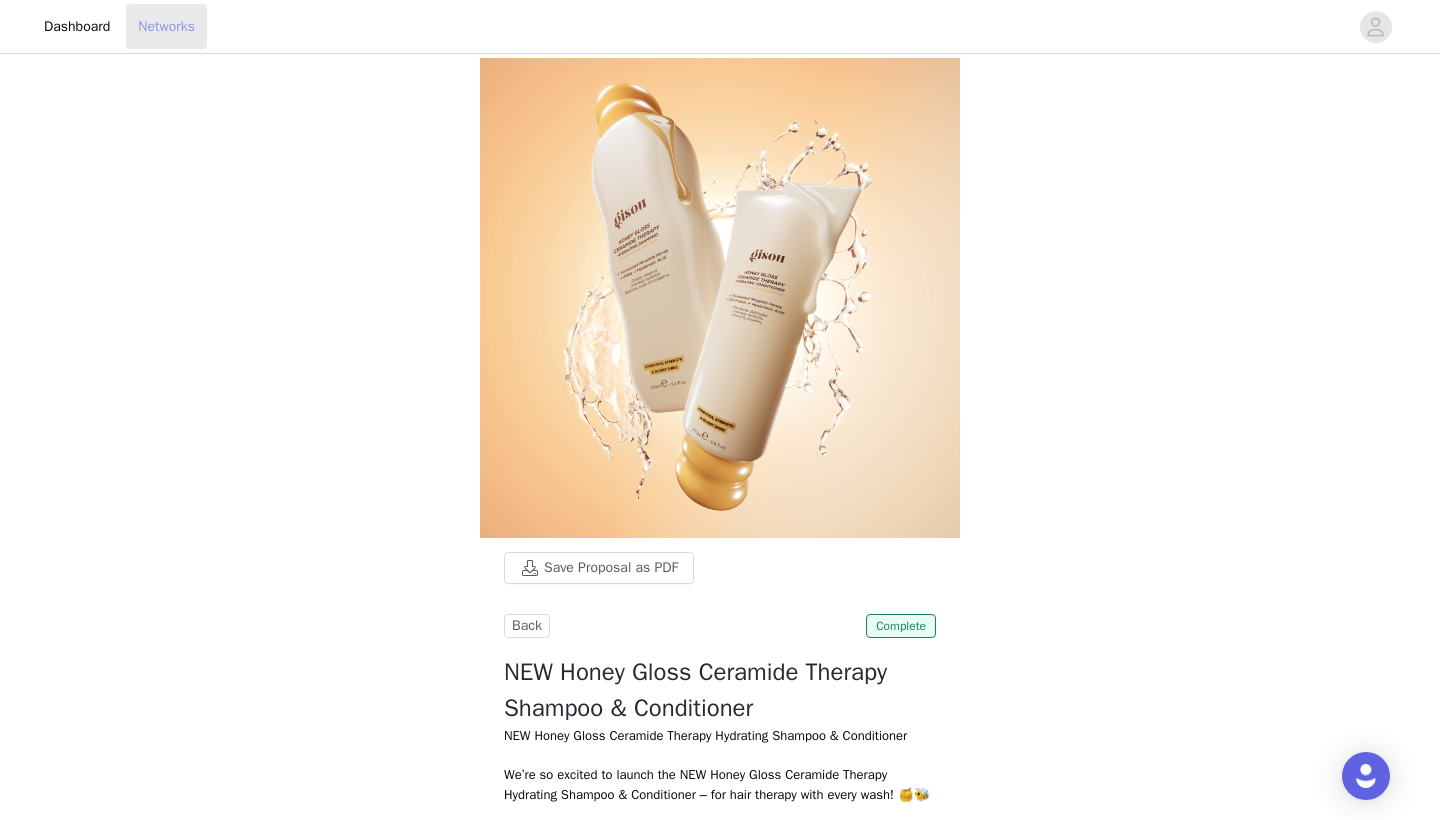 scroll, scrollTop: 241, scrollLeft: 0, axis: vertical 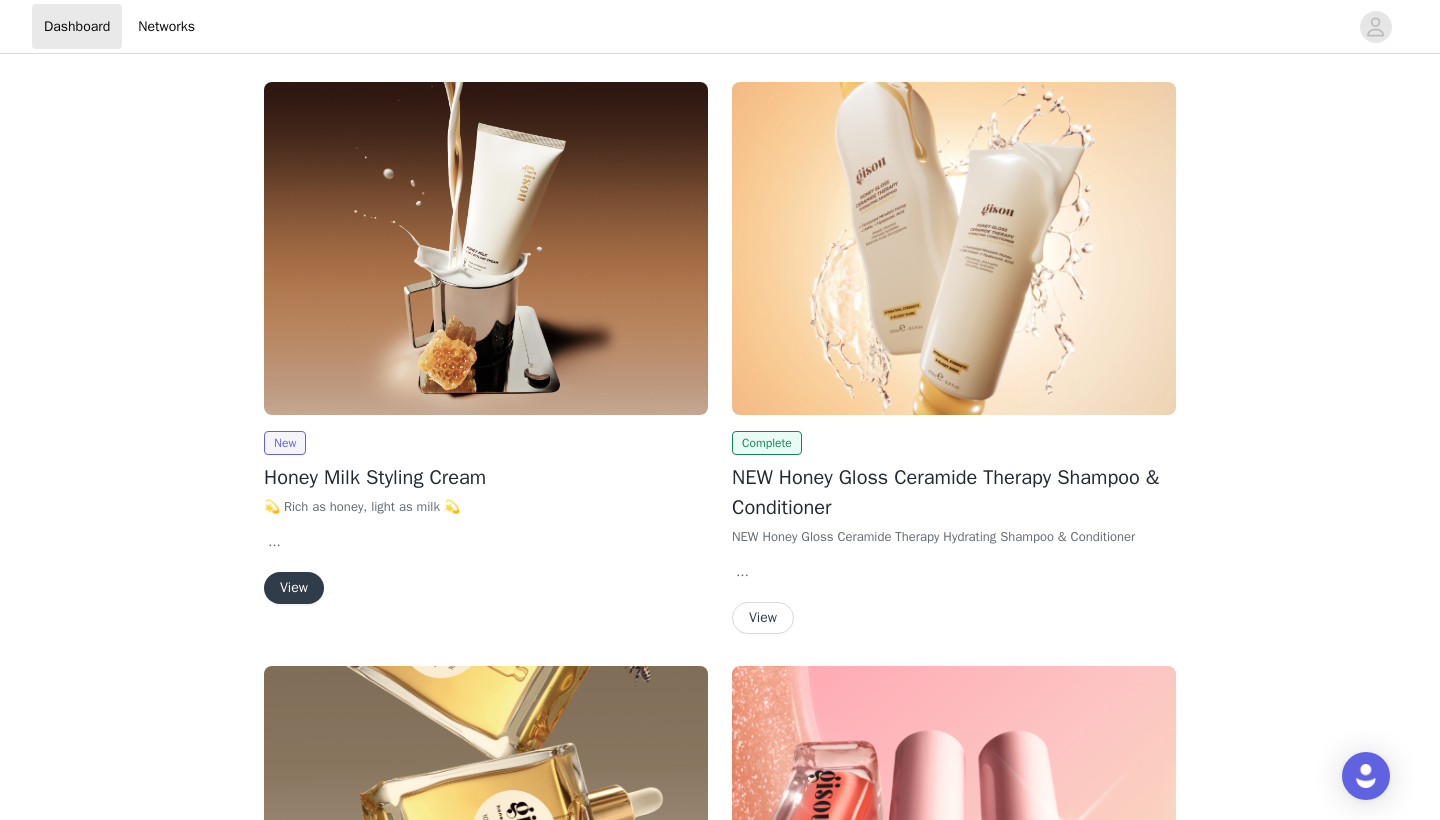 click on "View" at bounding box center (294, 588) 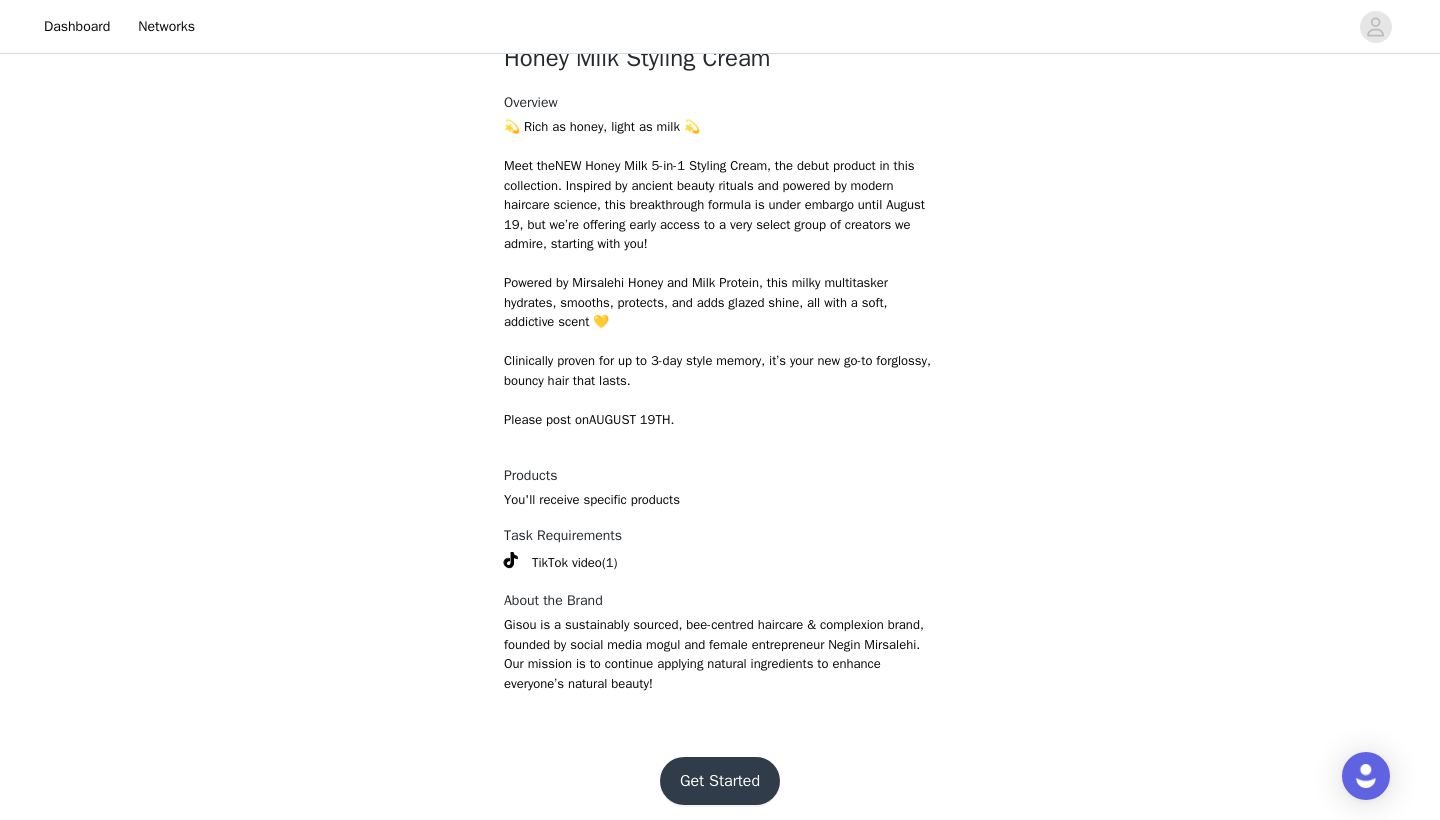 scroll, scrollTop: 526, scrollLeft: 0, axis: vertical 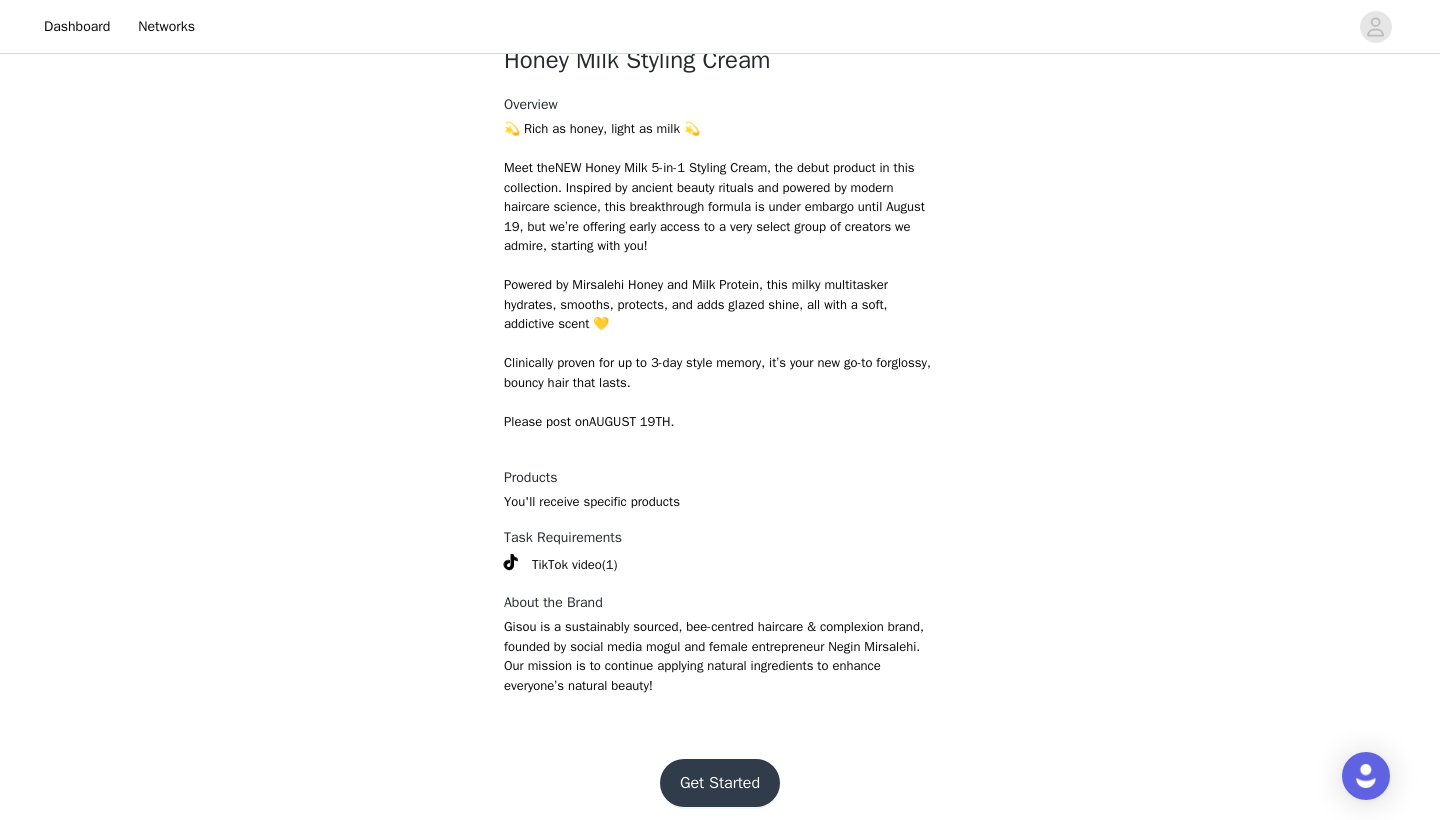 click on "Get Started" at bounding box center [720, 783] 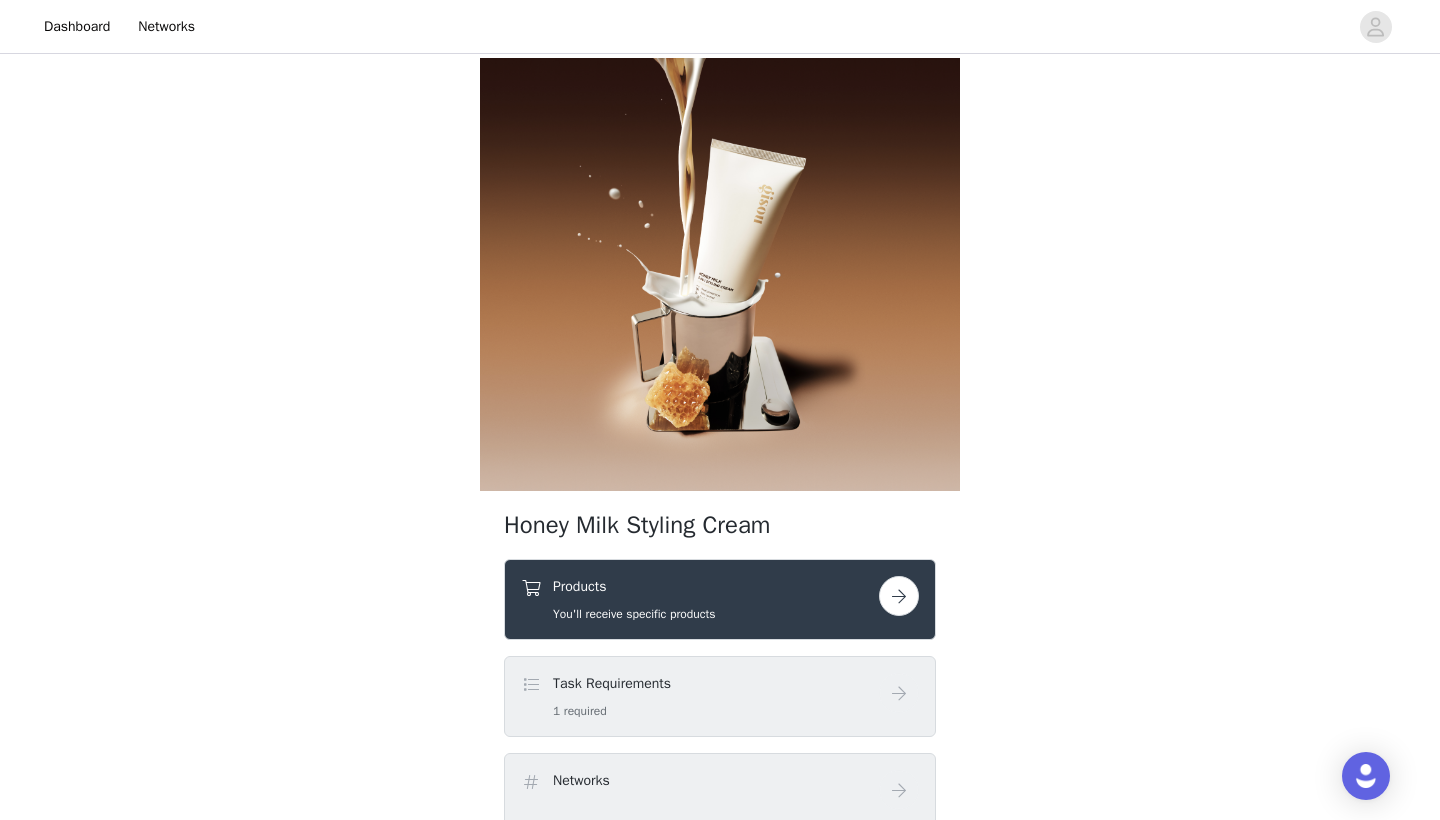 scroll, scrollTop: 526, scrollLeft: 0, axis: vertical 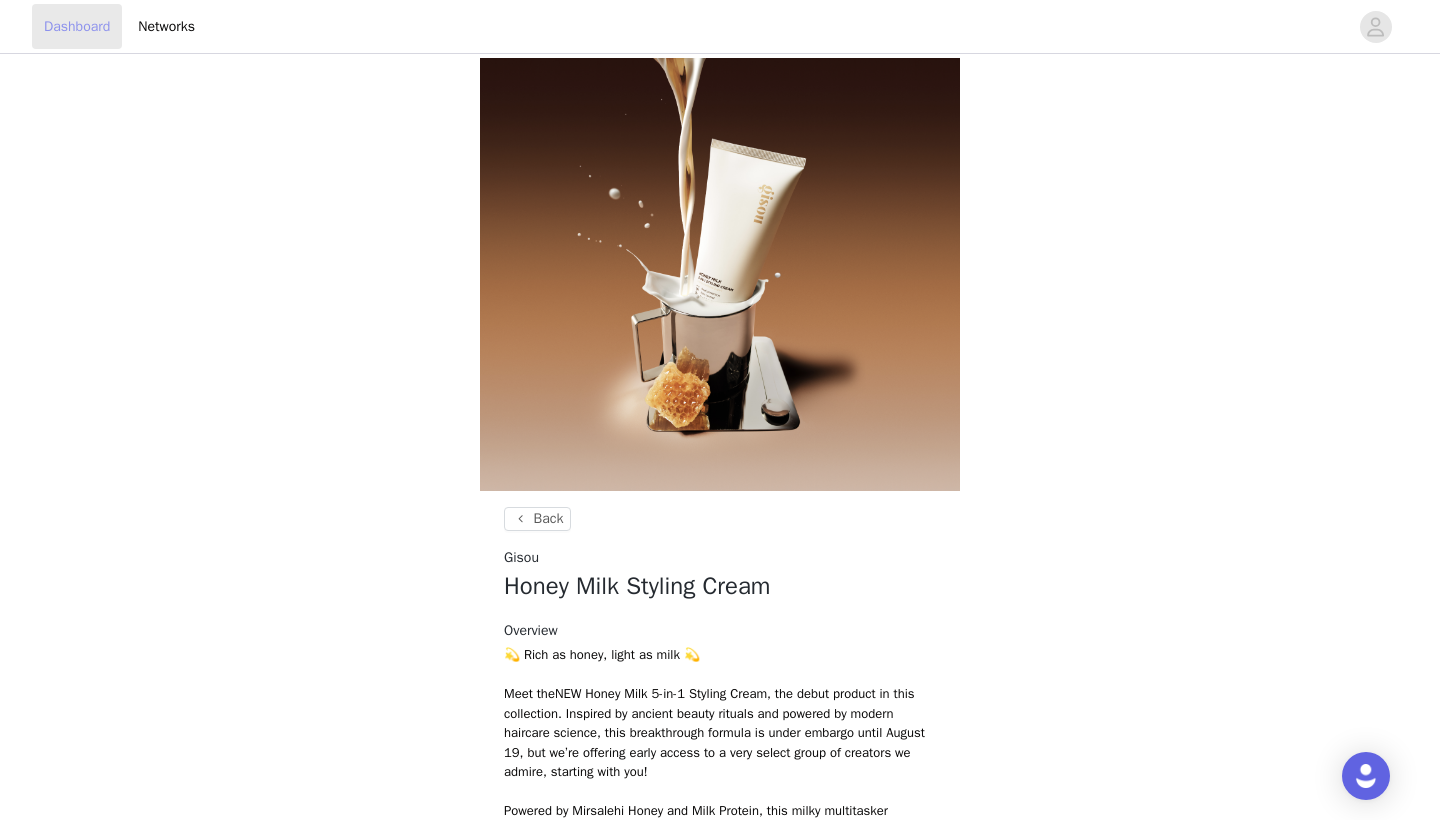 click on "Dashboard" at bounding box center (77, 26) 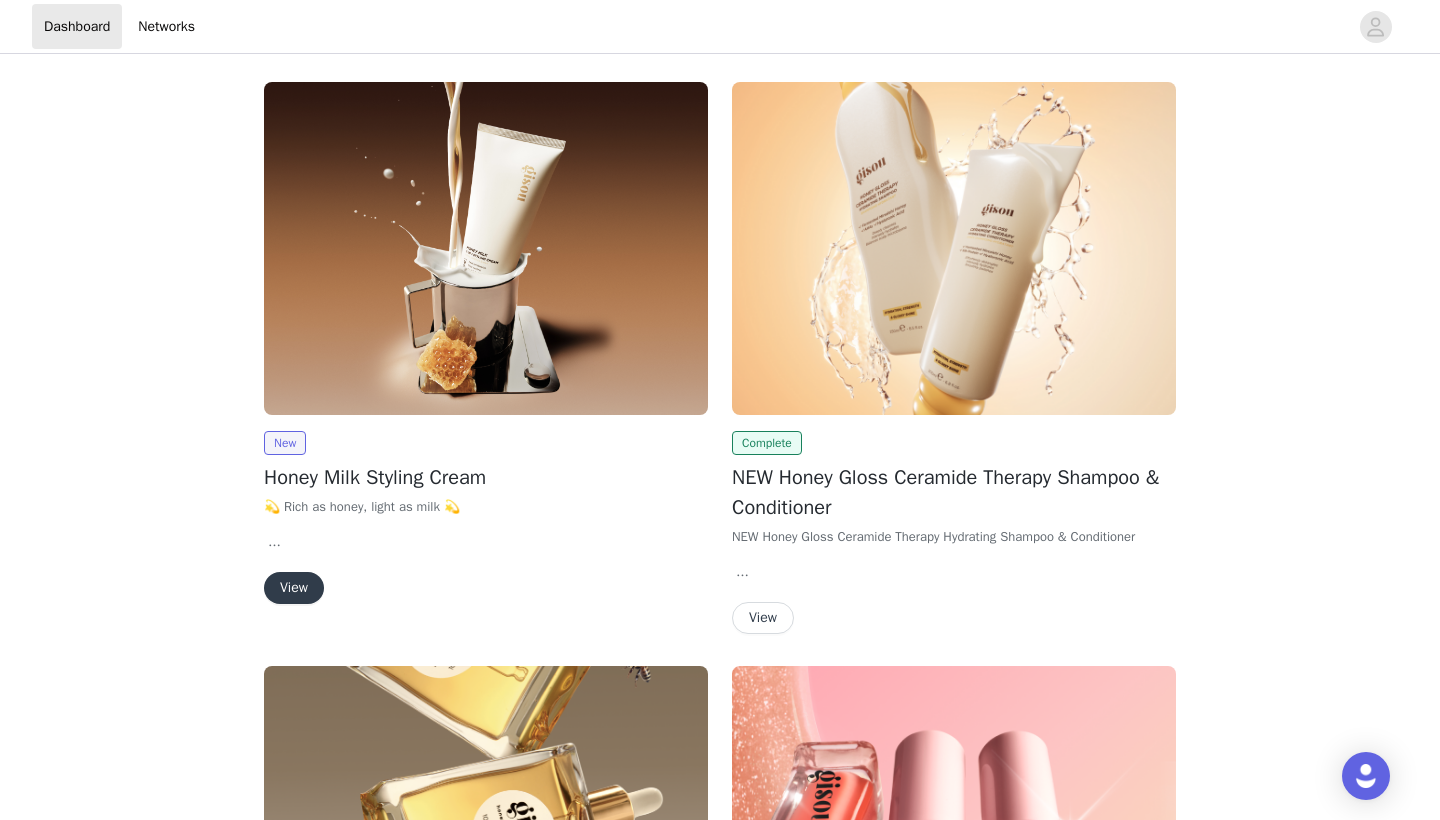 click at bounding box center (954, 248) 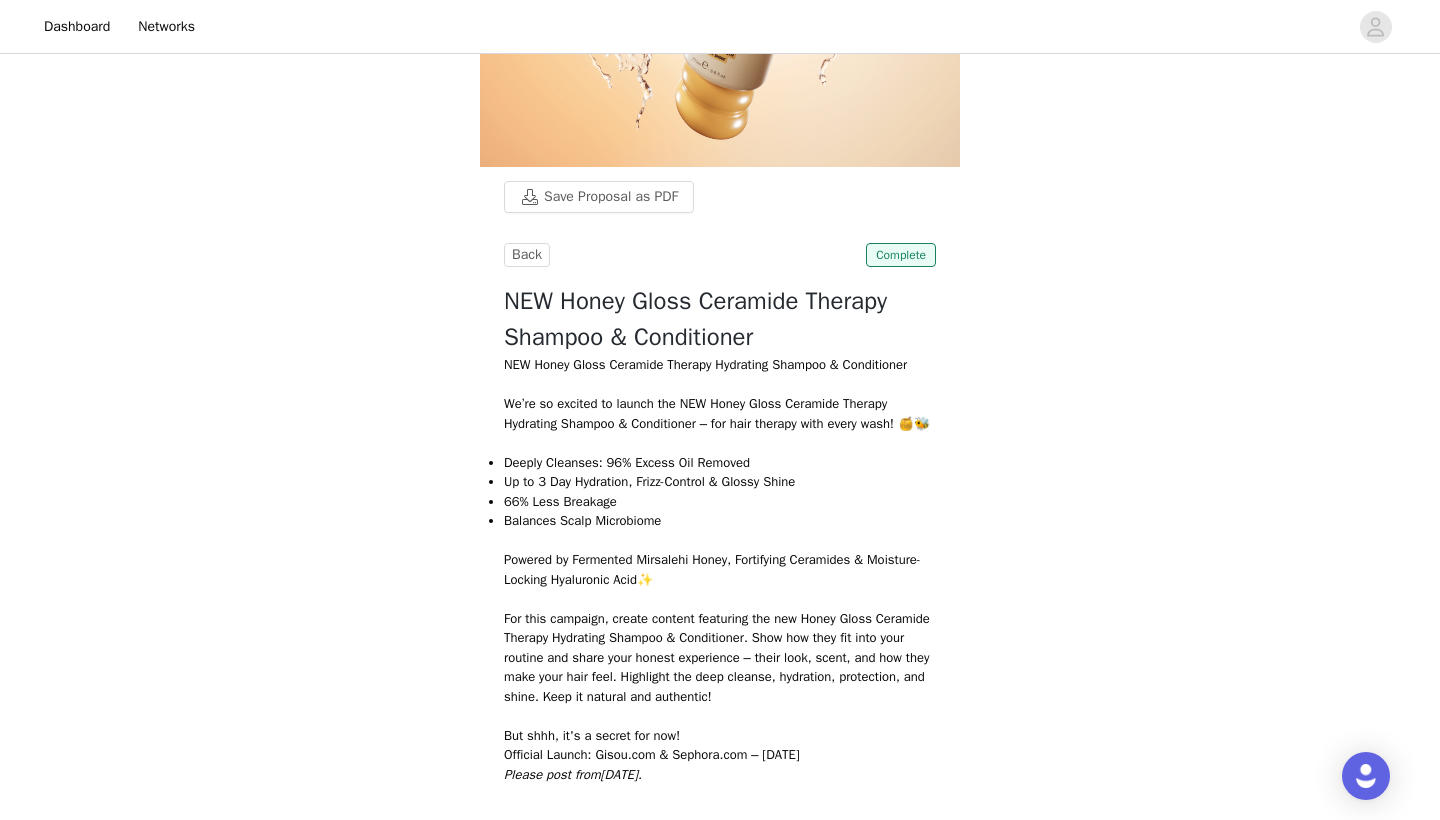 scroll, scrollTop: 0, scrollLeft: 0, axis: both 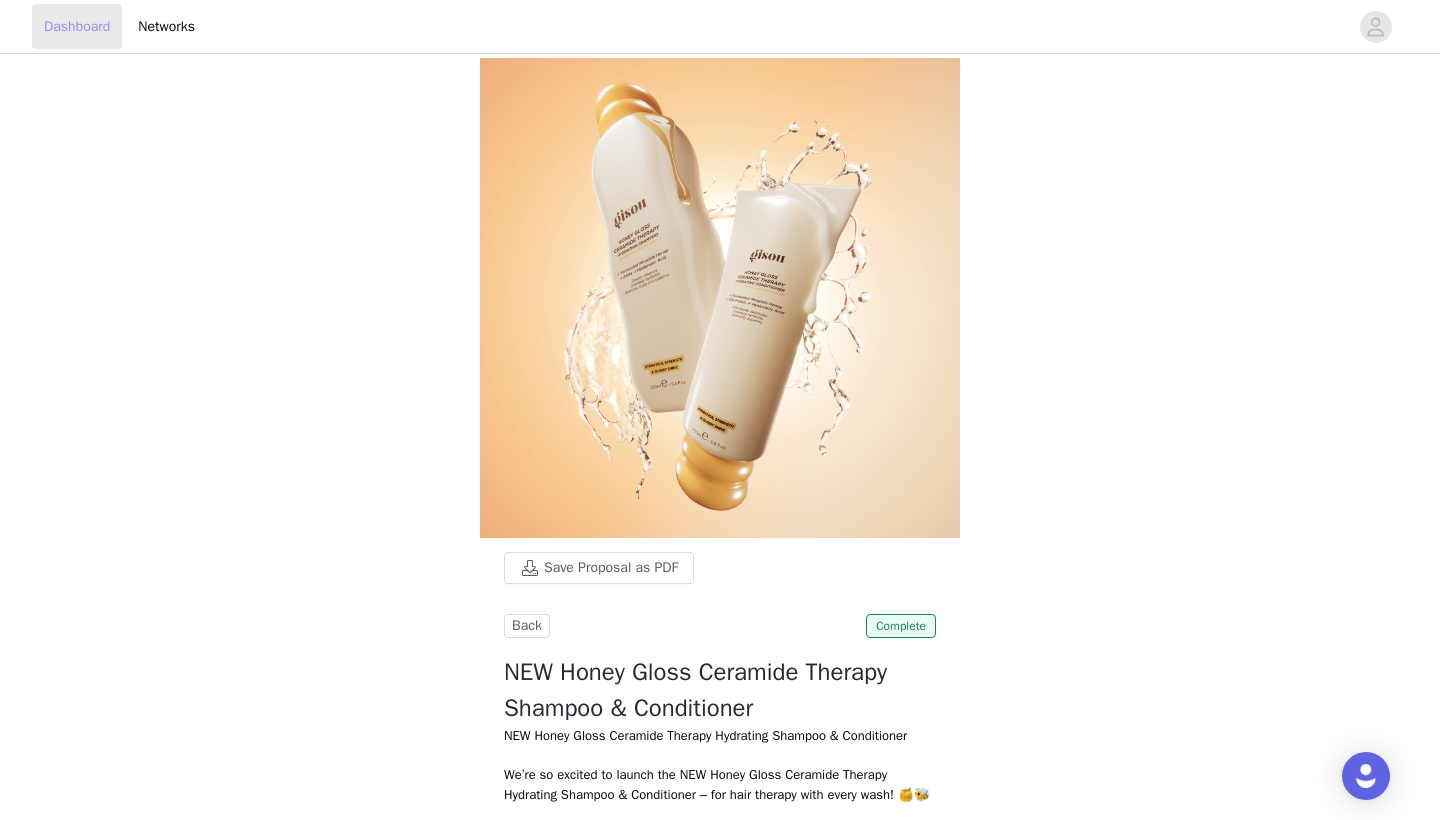 click on "Dashboard" at bounding box center [77, 26] 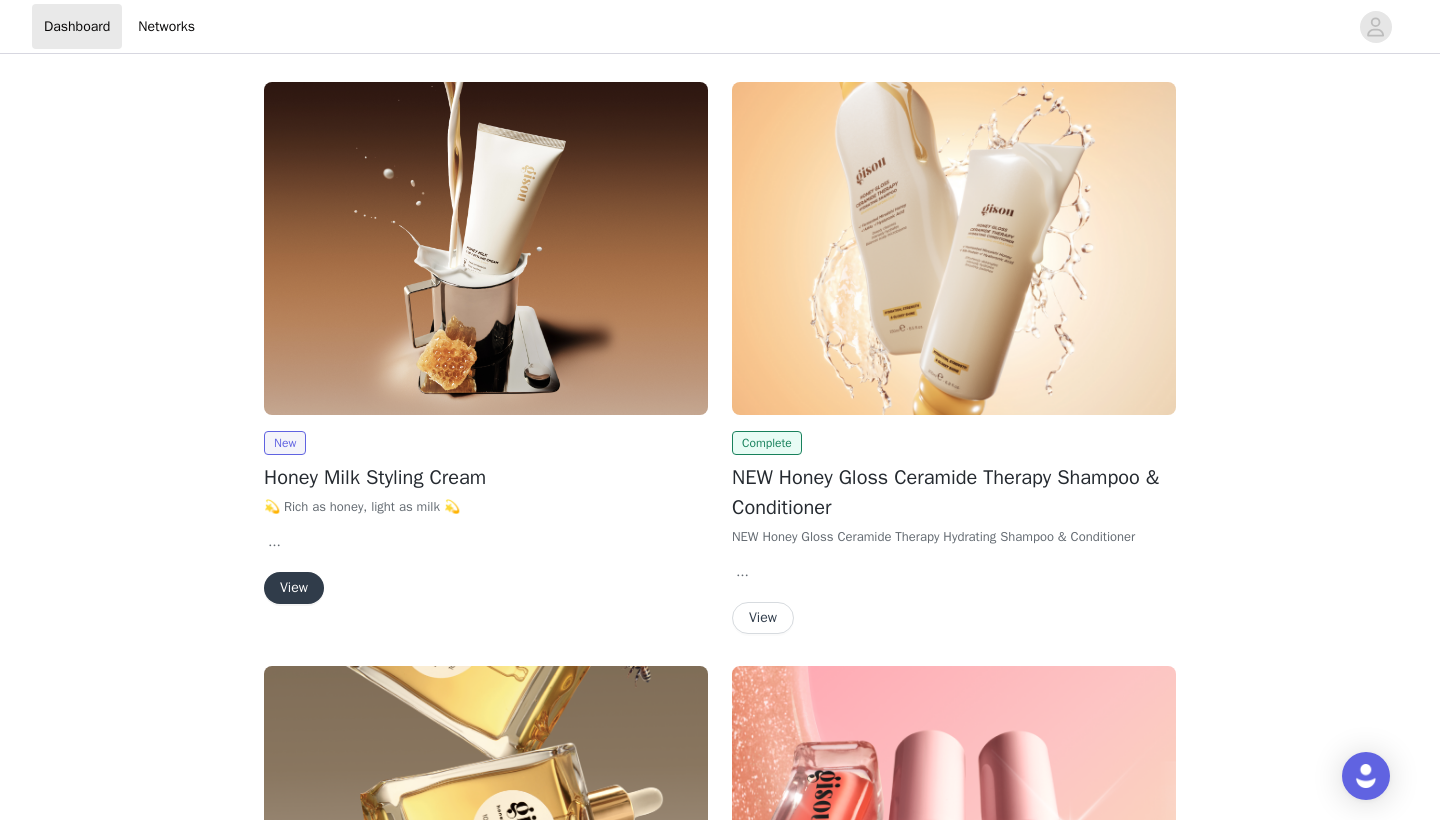 click on "View" at bounding box center [294, 588] 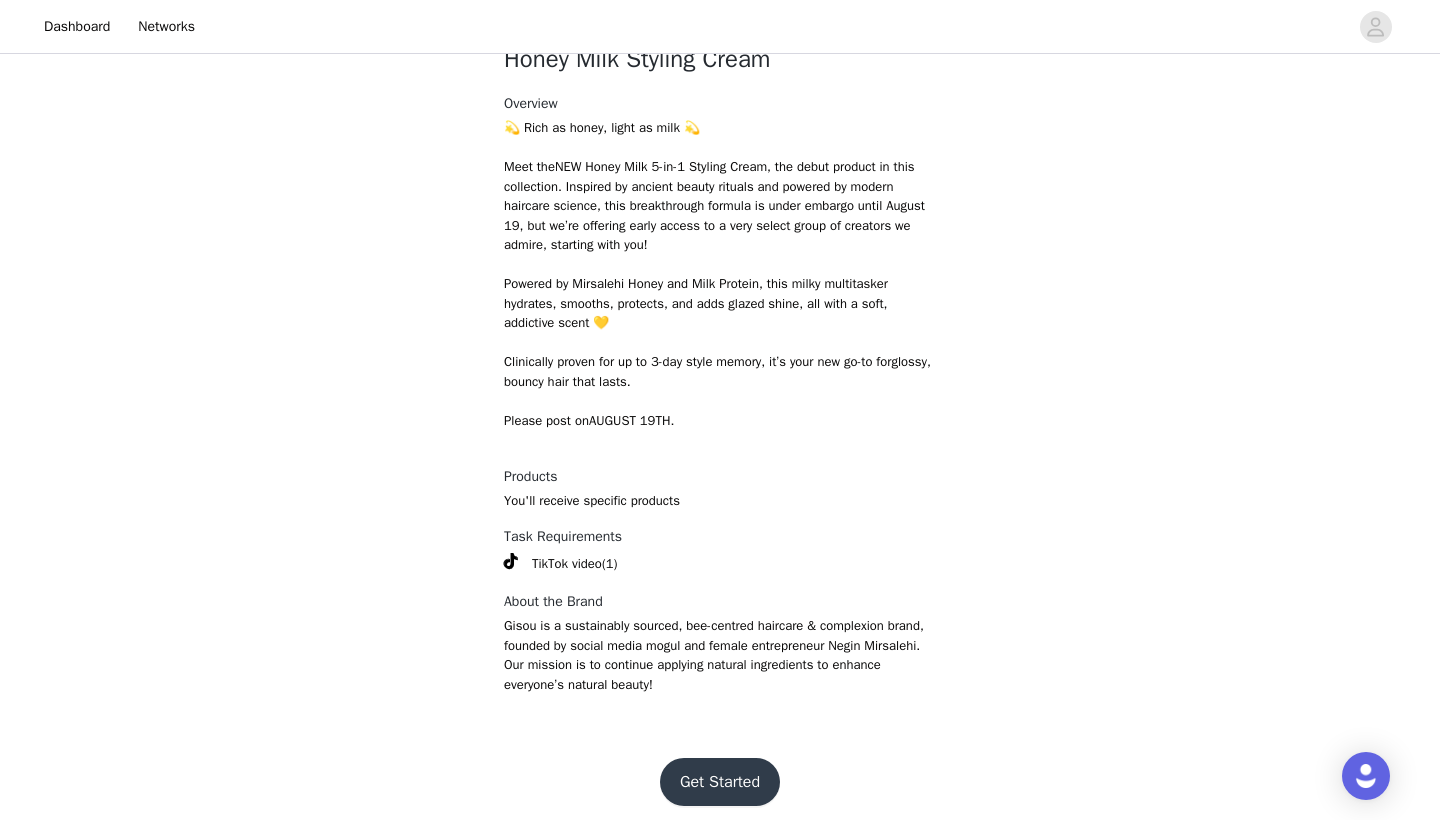 scroll, scrollTop: 526, scrollLeft: 0, axis: vertical 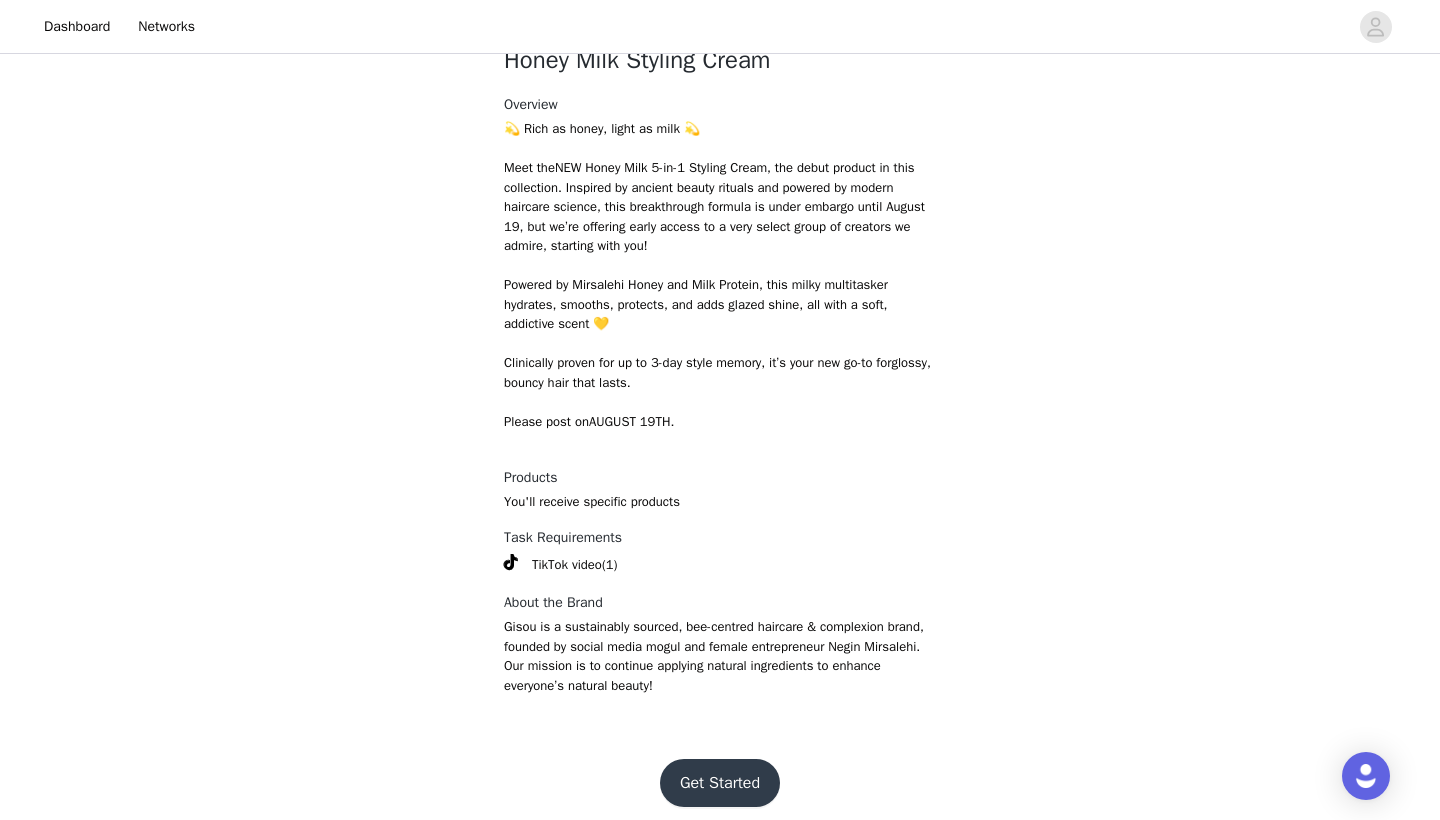 click on "Get Started" at bounding box center [720, 783] 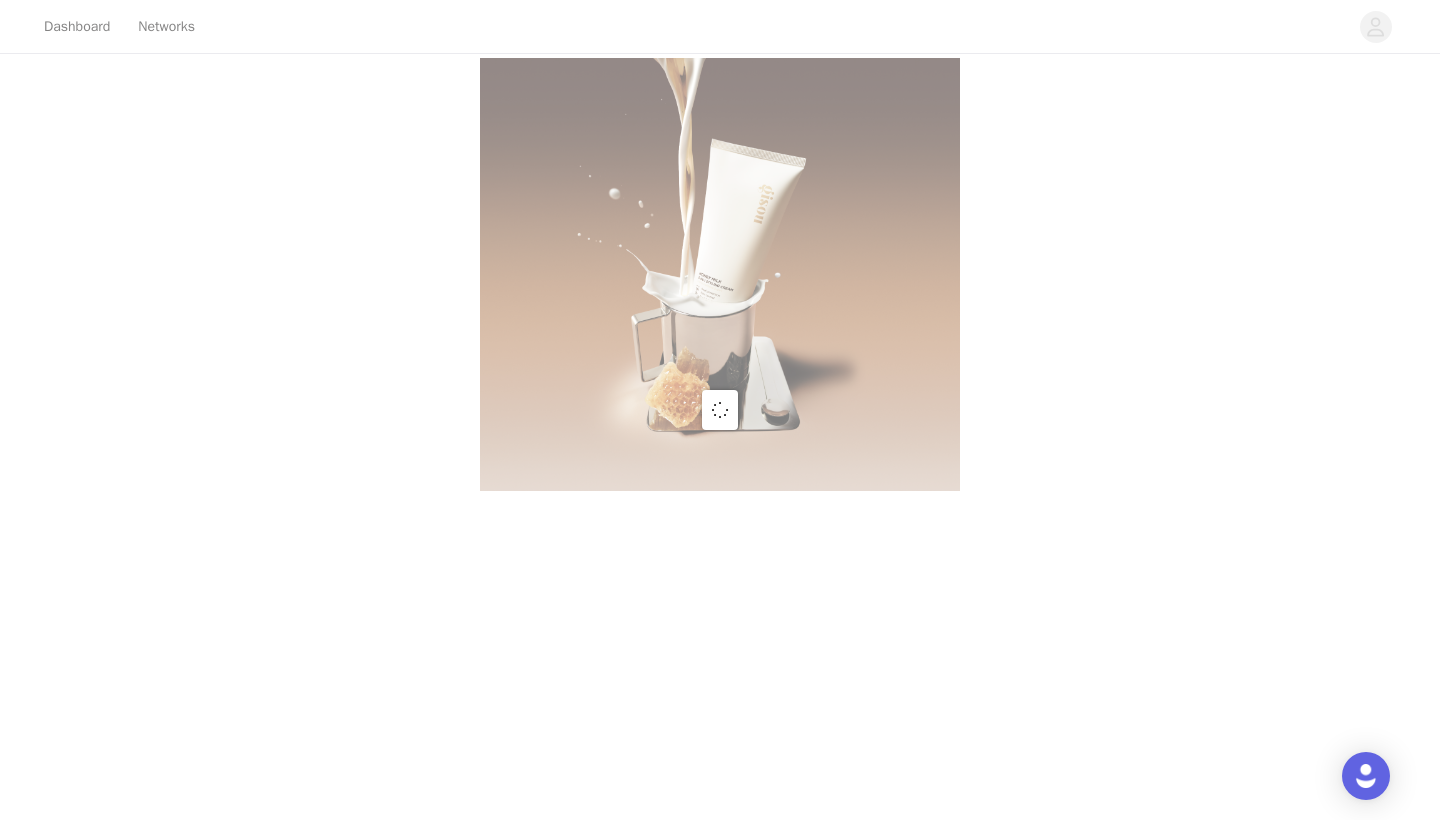 scroll, scrollTop: 0, scrollLeft: 0, axis: both 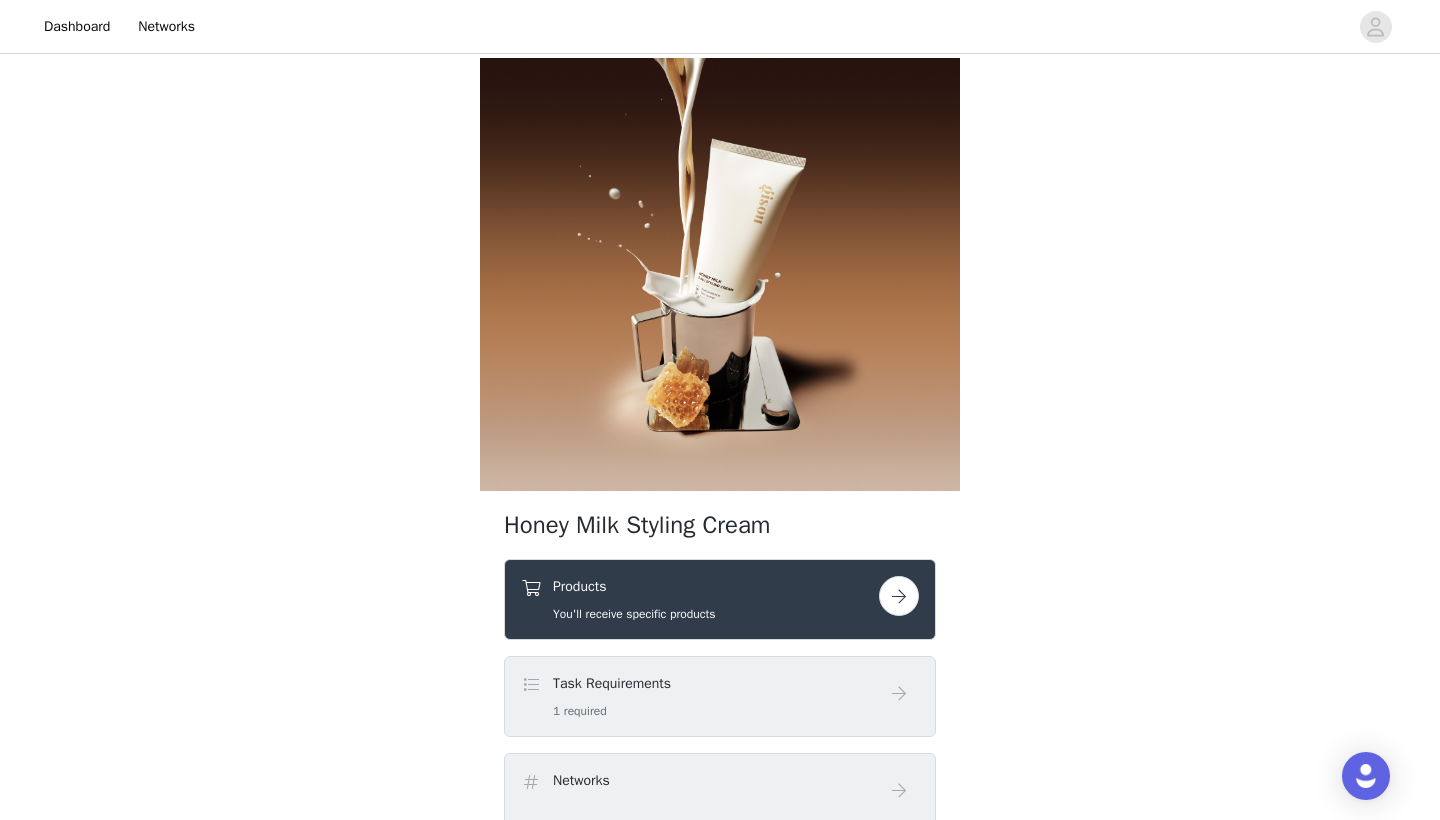 click at bounding box center (899, 596) 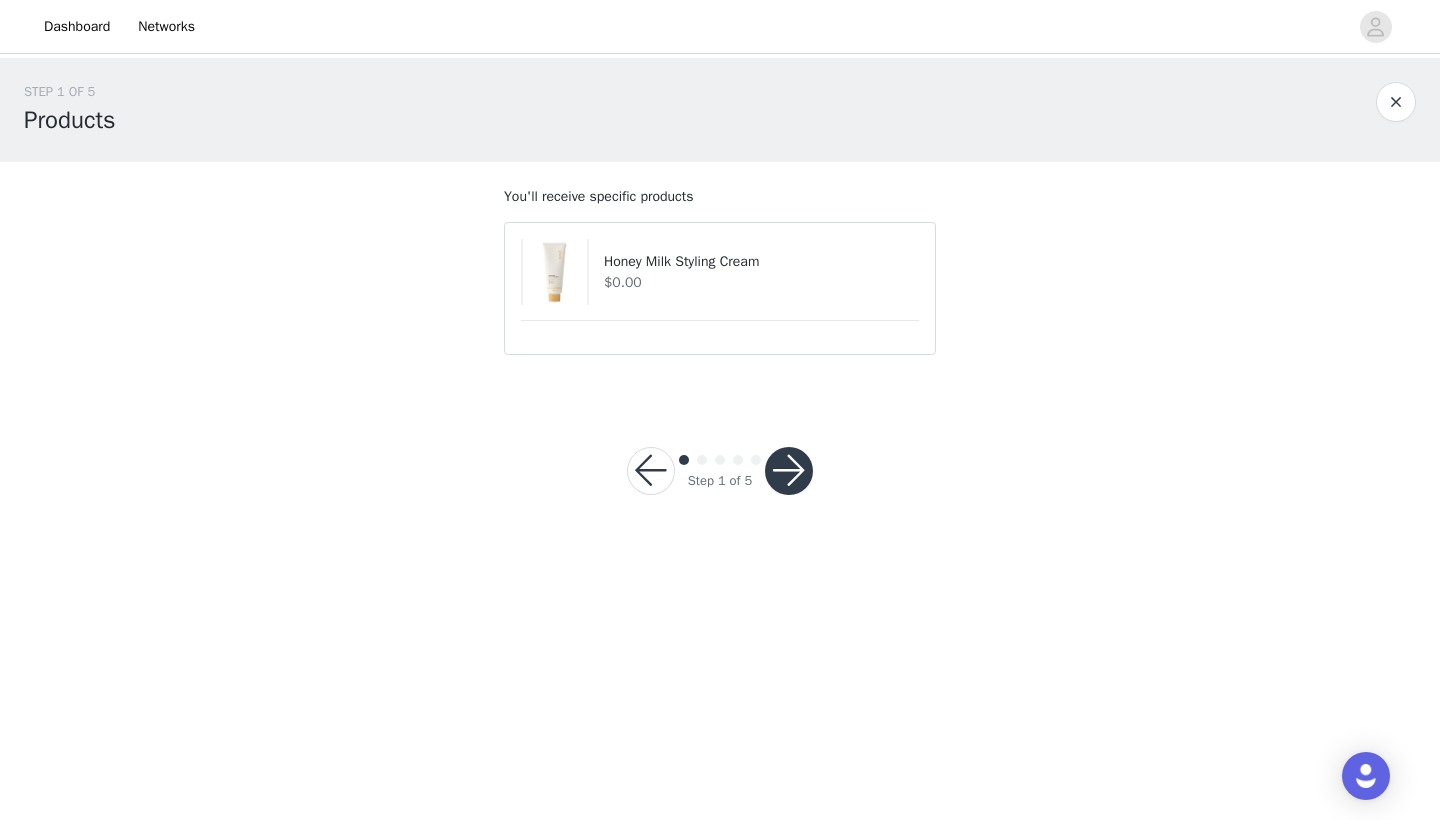 click on "Honey Milk Styling Cream" at bounding box center (761, 261) 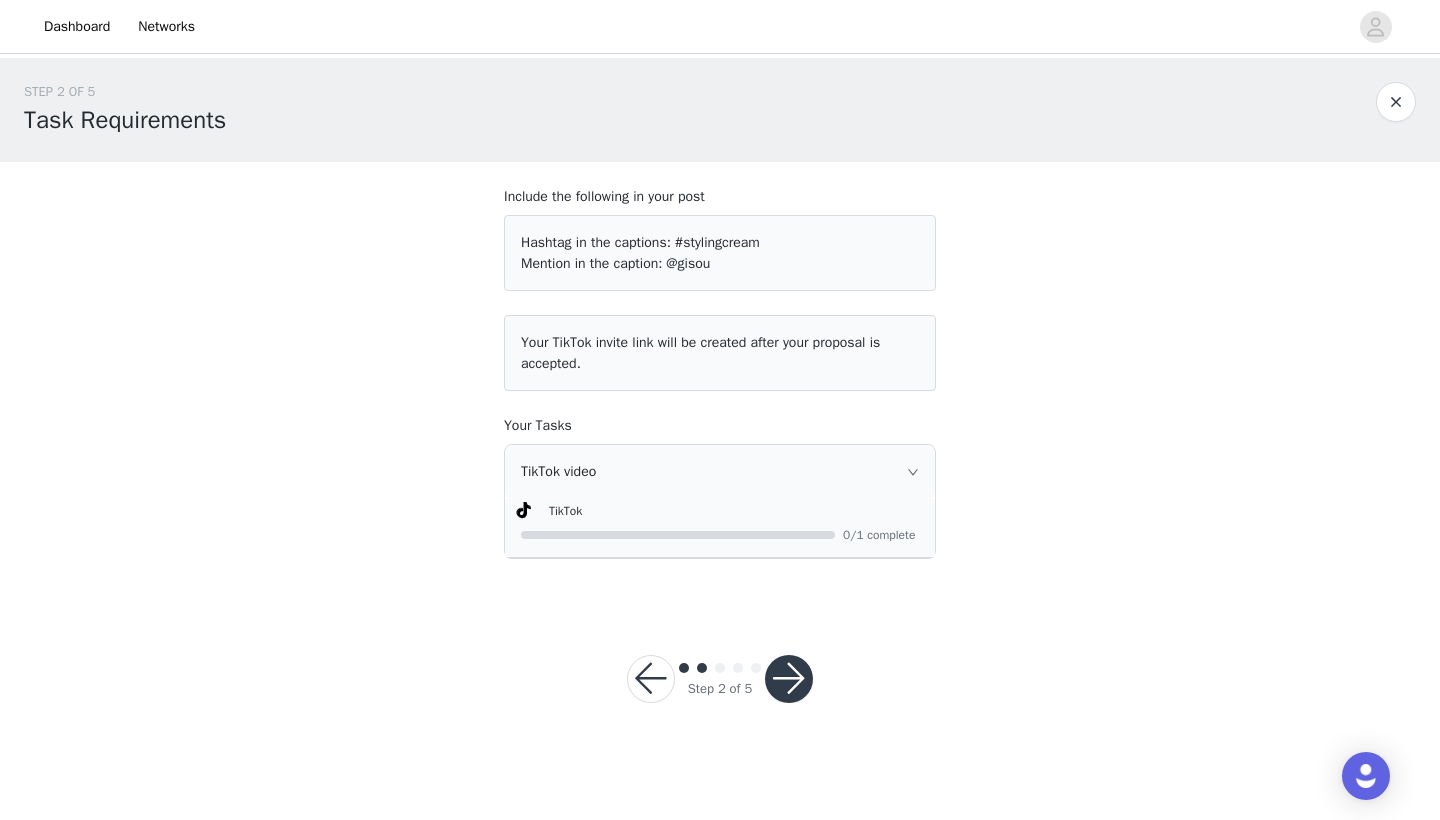 click at bounding box center (789, 679) 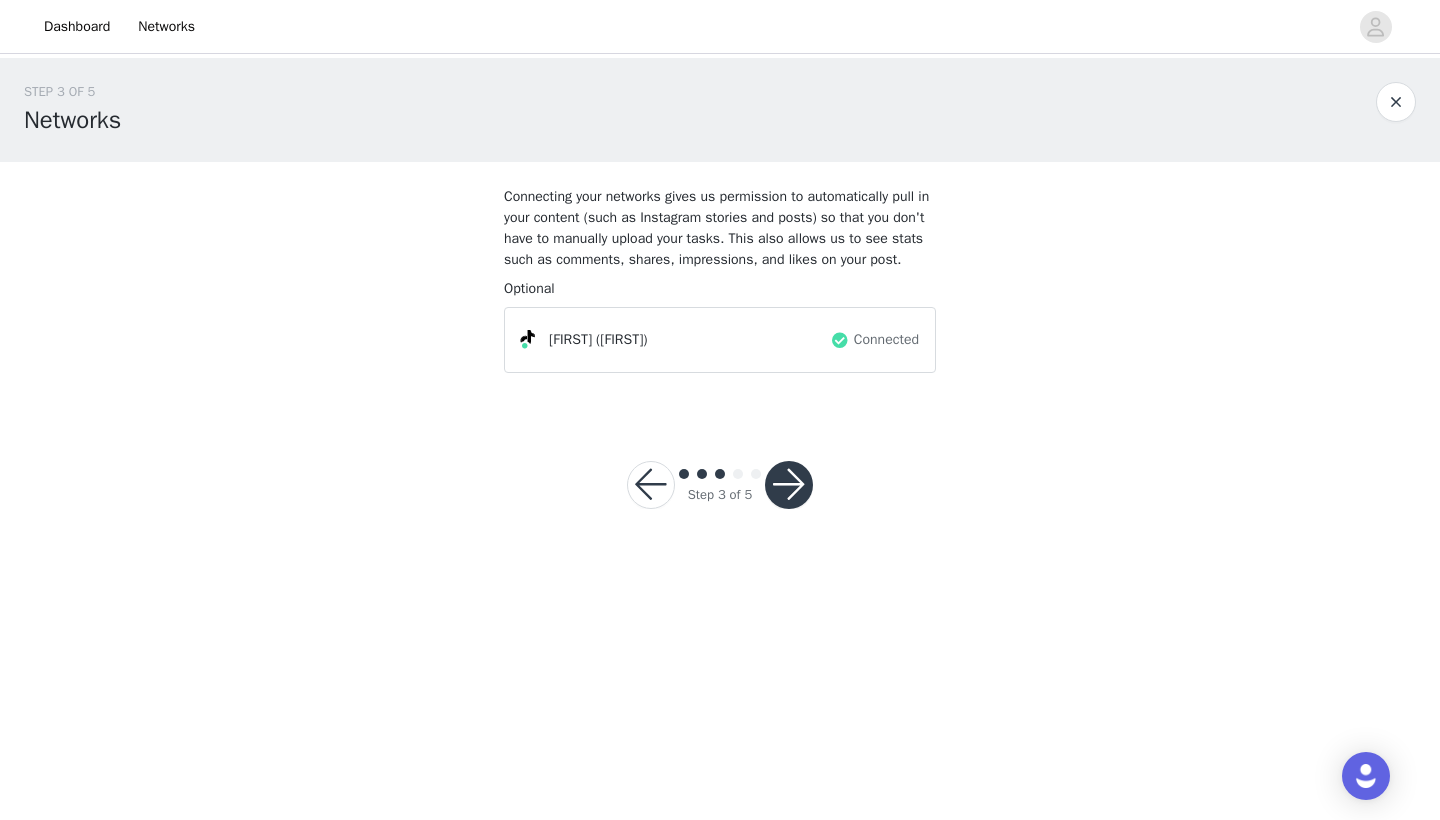 click on "Connecting your networks gives us permission to automatically pull in your content (such as Instagram stories and posts) so that you don't have to manually upload your tasks. This also allows us to see stats such as comments, shares, impressions, and likes on your post.
Required
Optional
[FIRST]
([FIRST])
Connected" at bounding box center (720, 287) 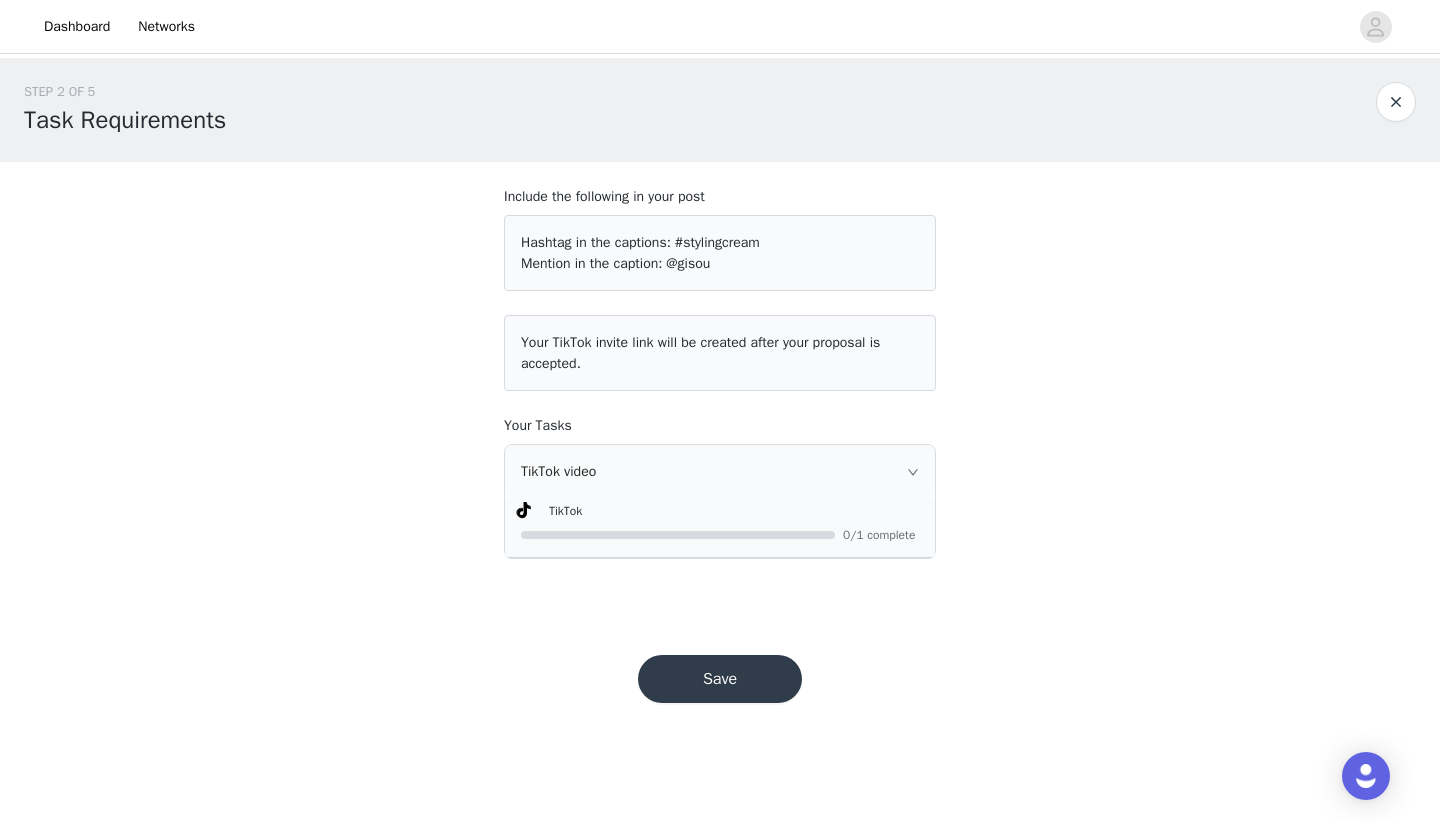 click on "Save" at bounding box center [720, 679] 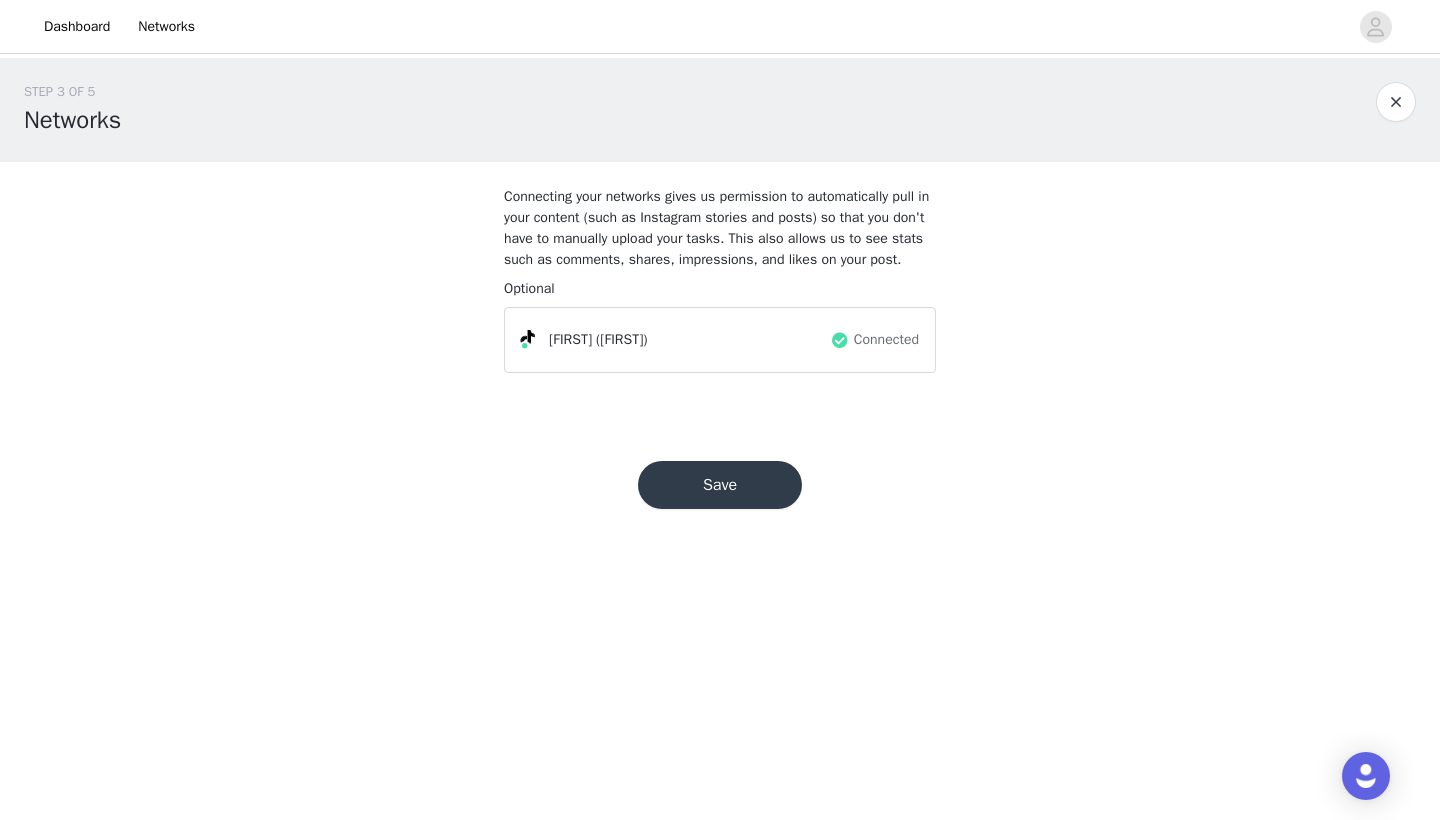 click on "Save" at bounding box center (720, 485) 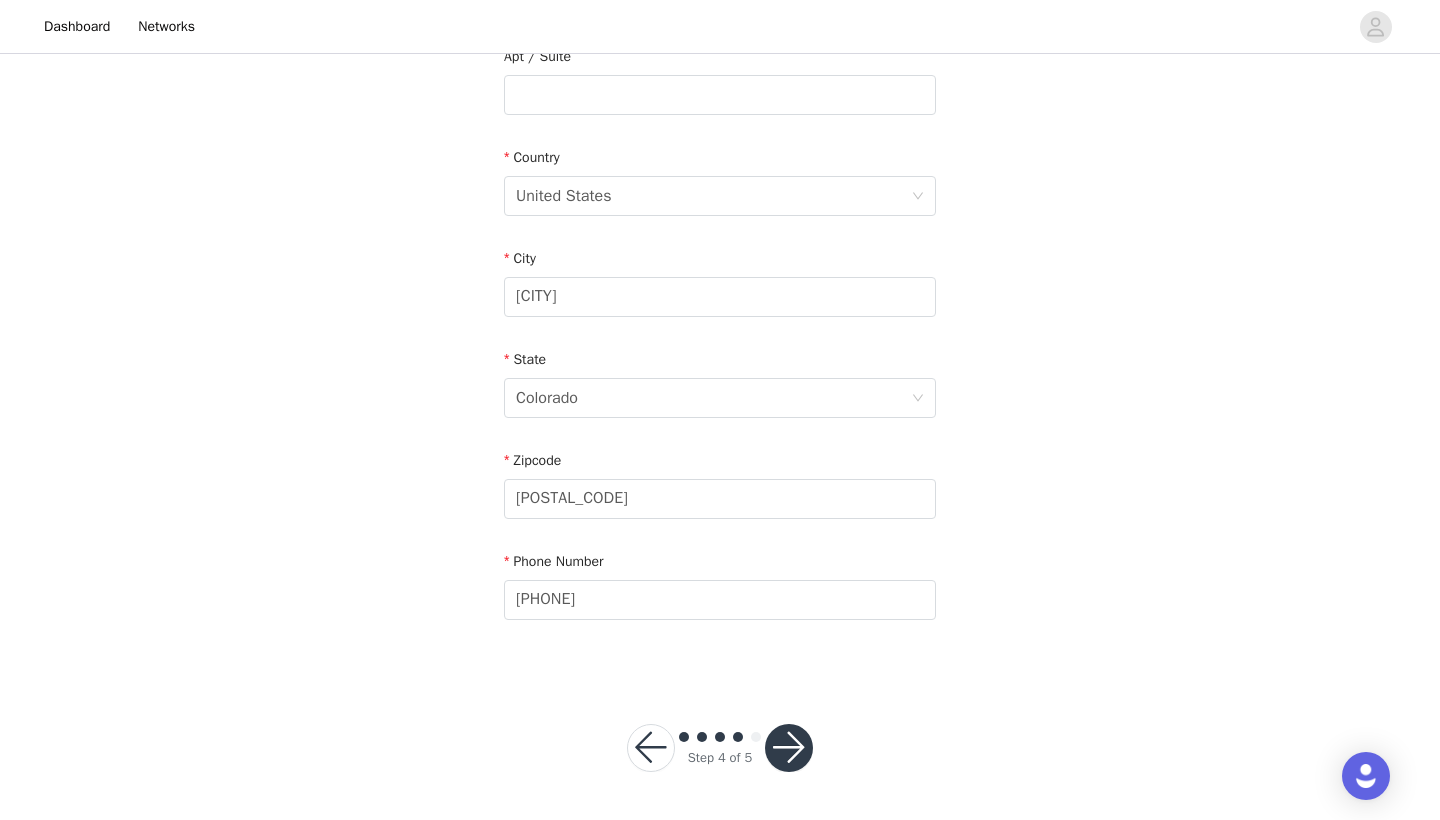 scroll, scrollTop: 543, scrollLeft: 0, axis: vertical 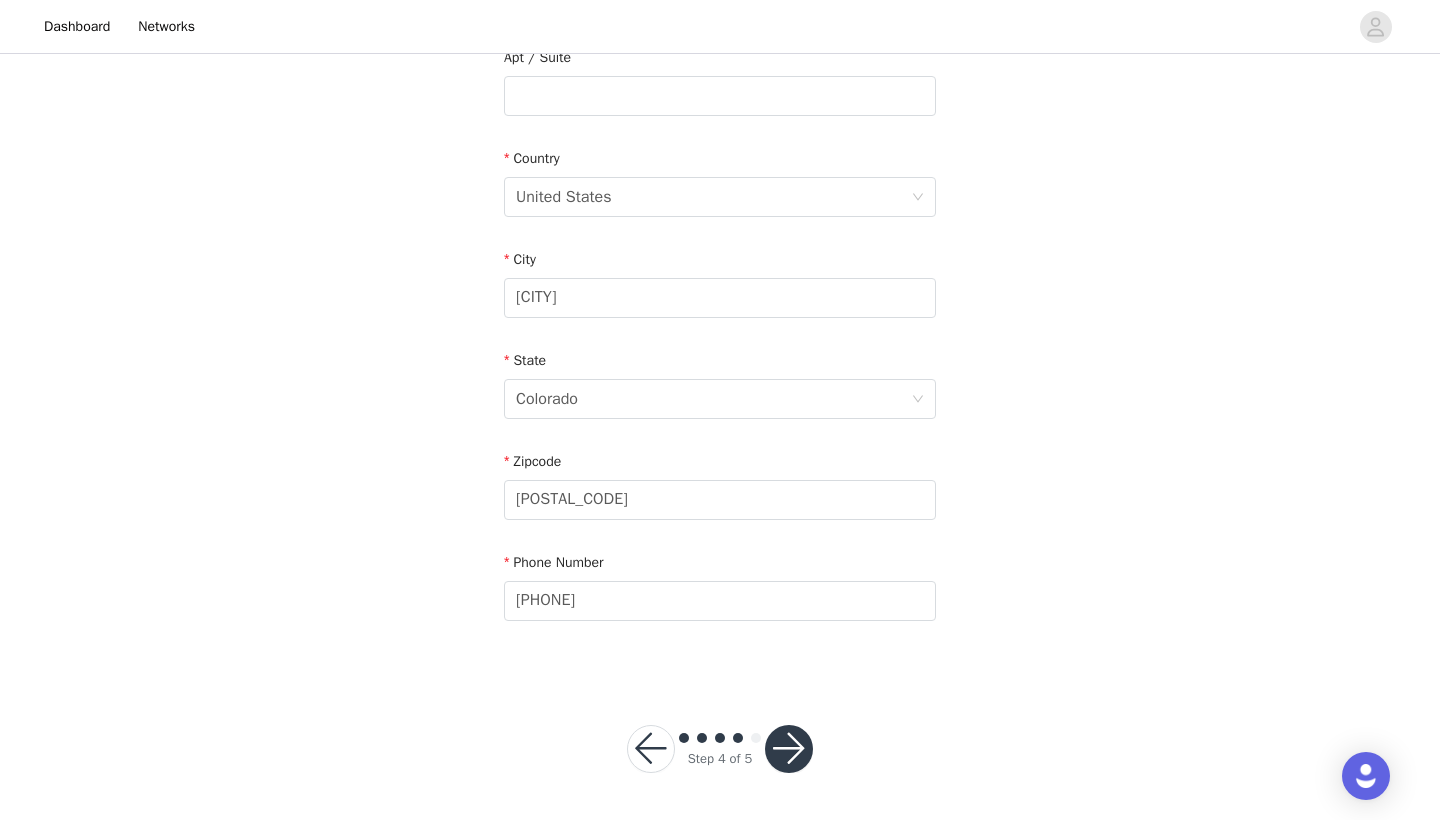 click at bounding box center [789, 749] 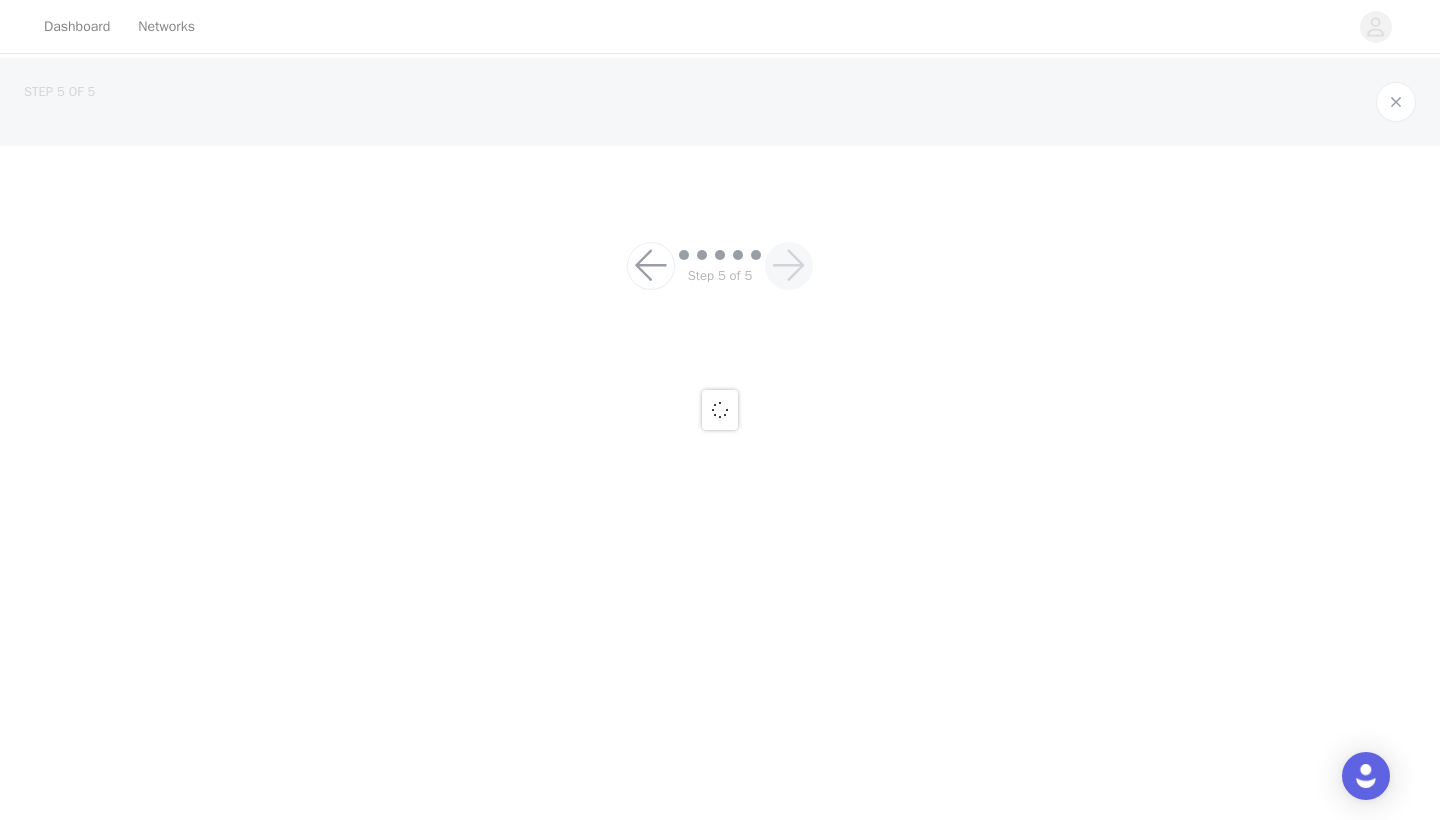 scroll, scrollTop: 0, scrollLeft: 0, axis: both 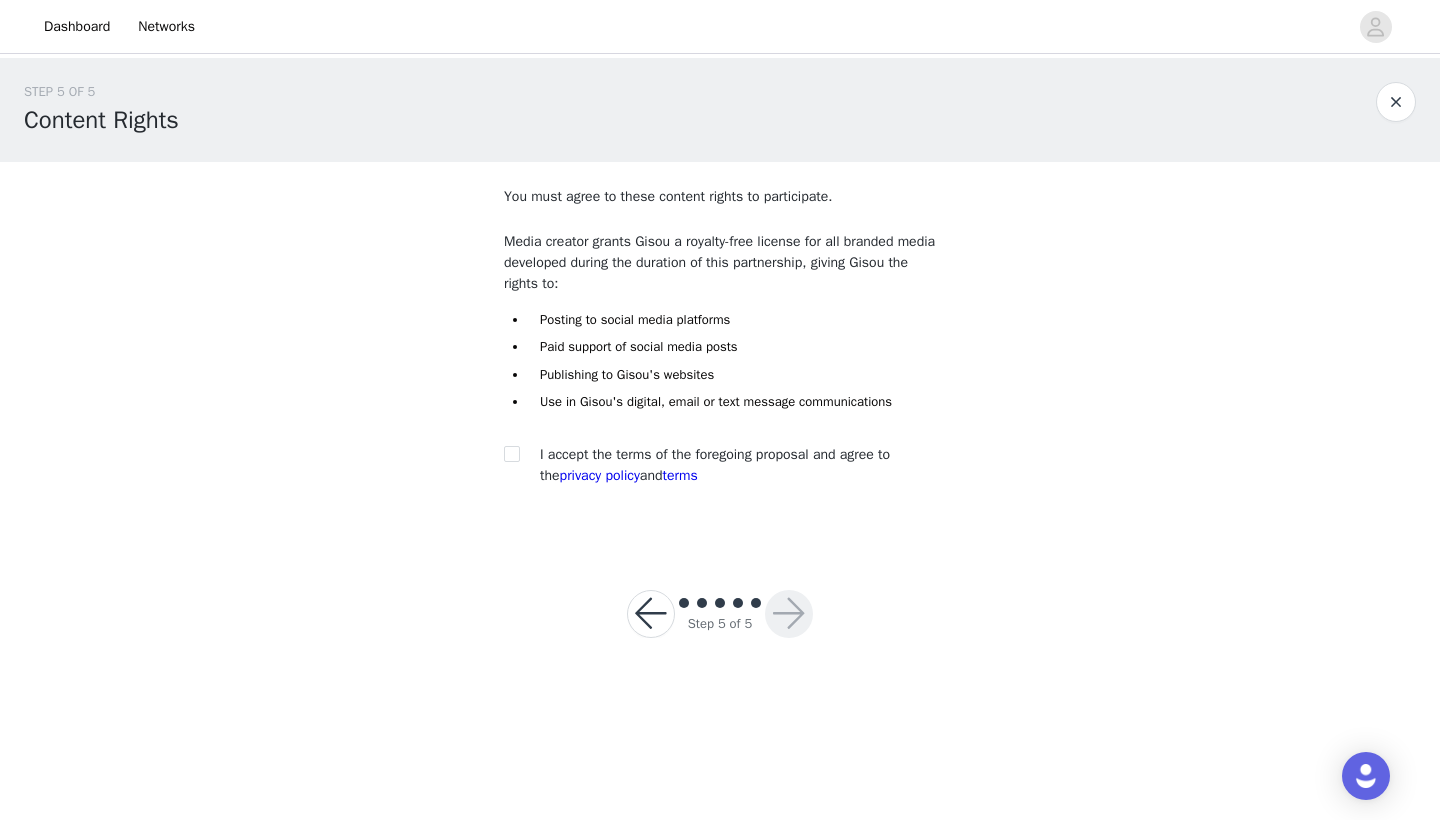 click on "I accept the terms of the foregoing proposal and agree to the
privacy policy
and
terms" at bounding box center [720, 465] 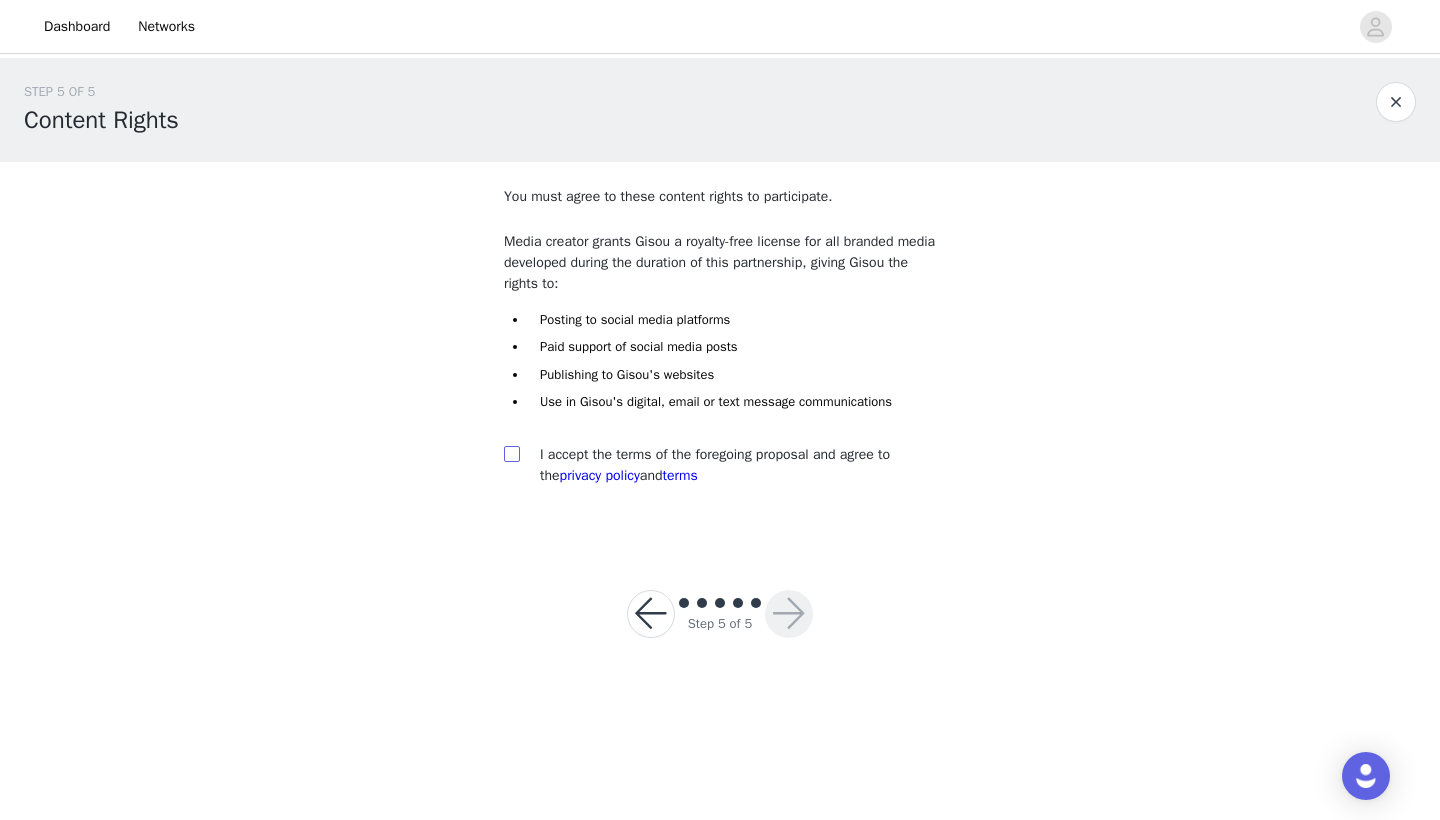 click at bounding box center [511, 453] 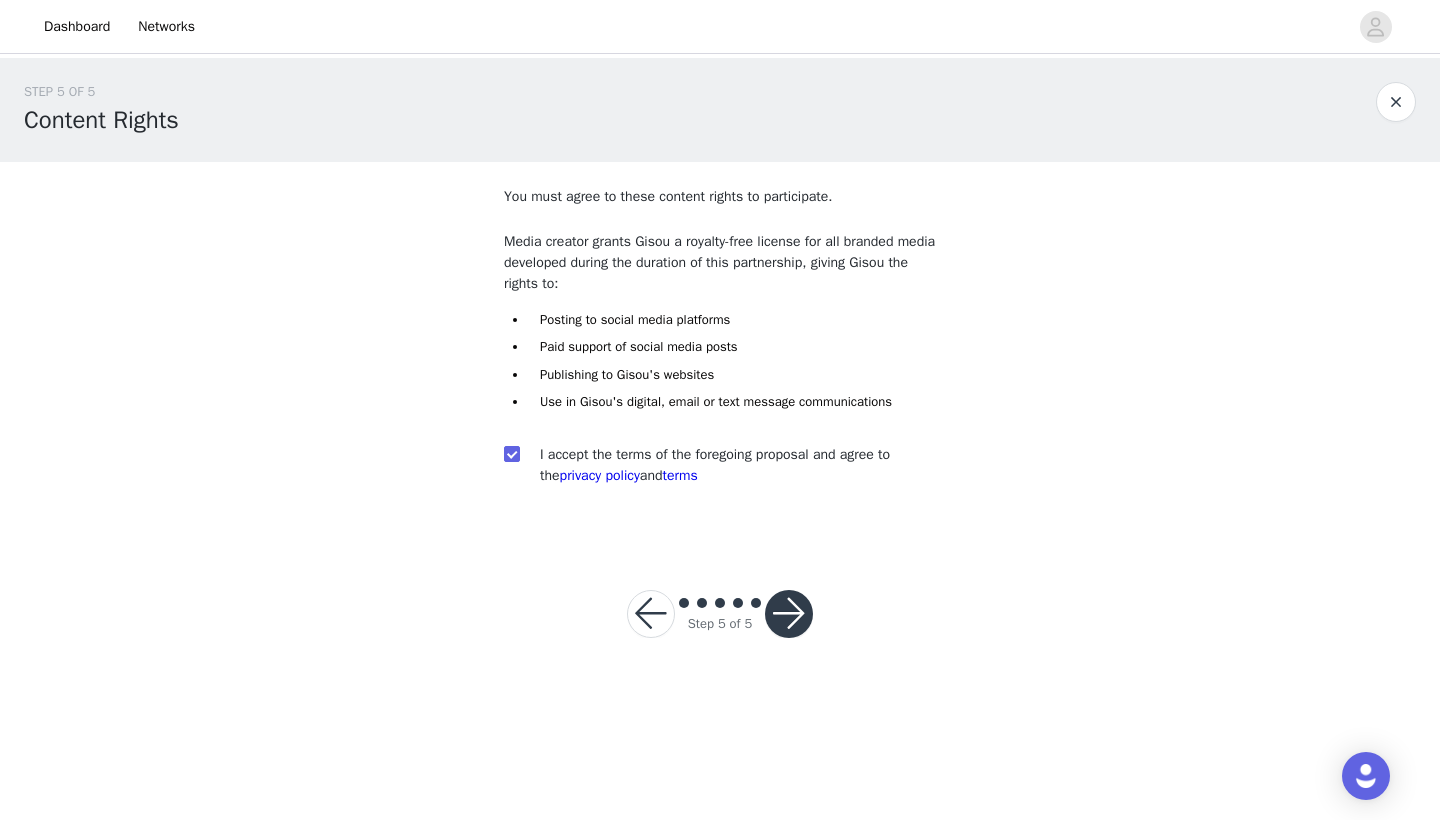 click at bounding box center [789, 614] 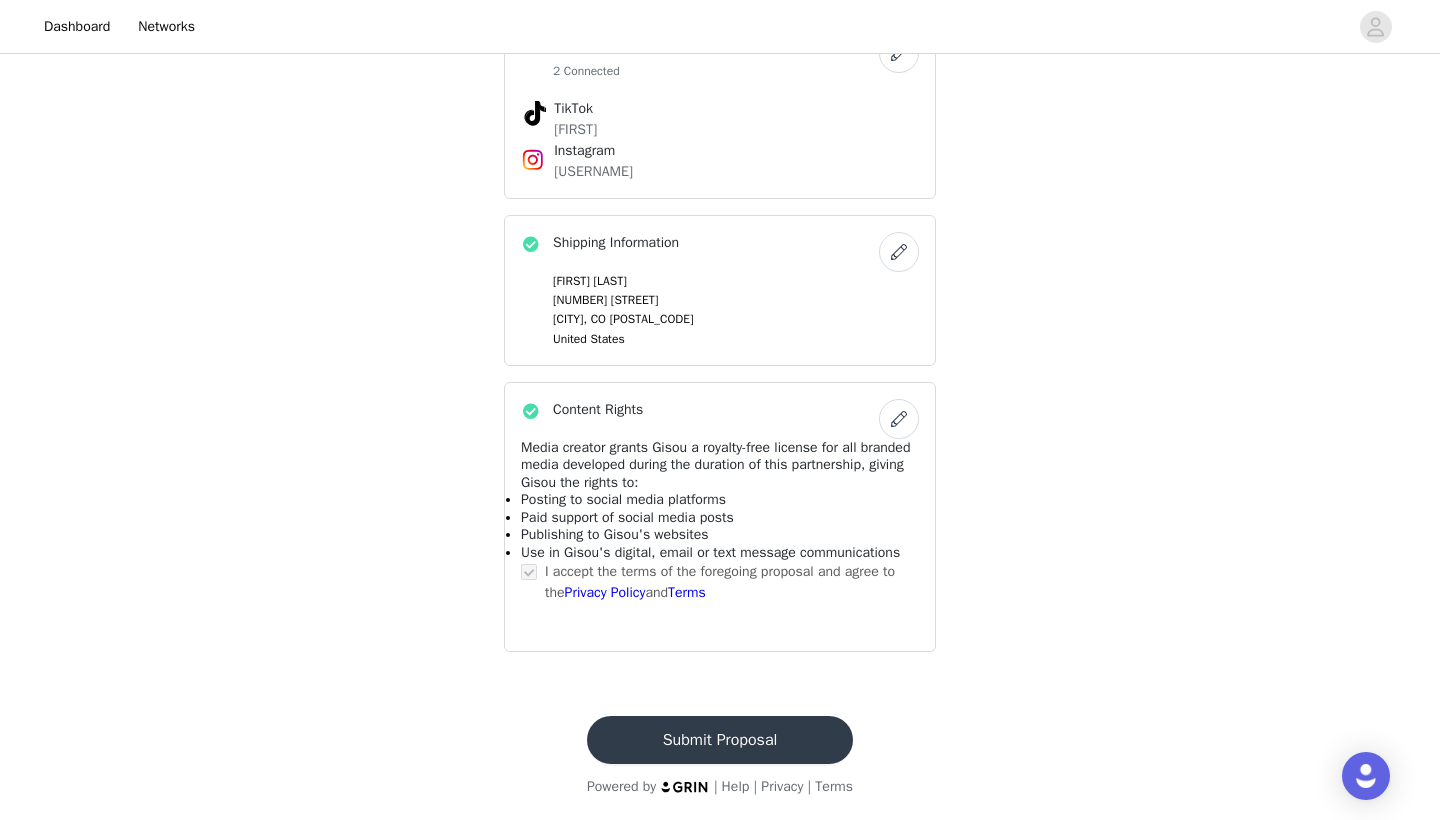 scroll, scrollTop: 844, scrollLeft: 0, axis: vertical 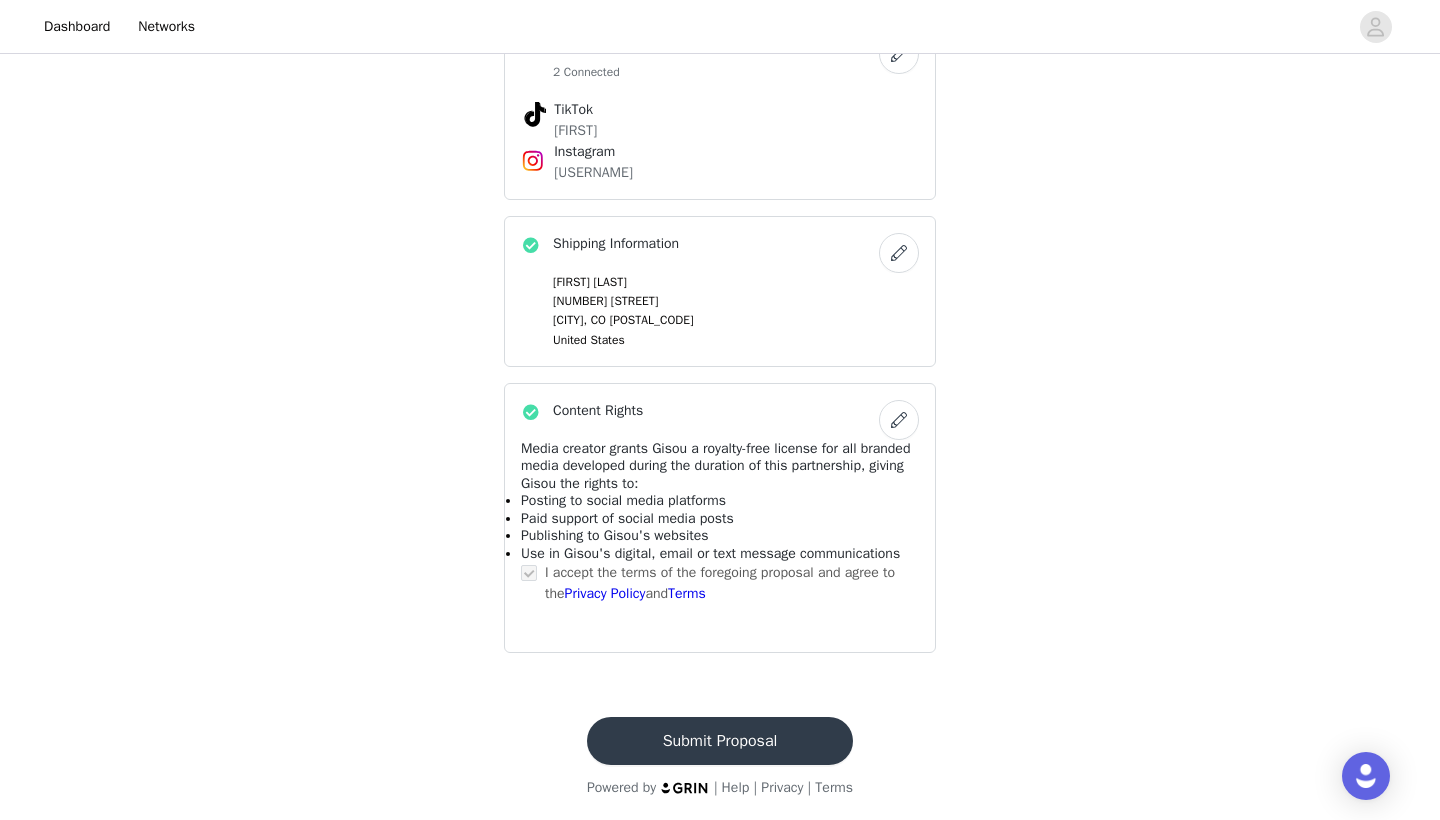 click on "Submit Proposal" at bounding box center (720, 741) 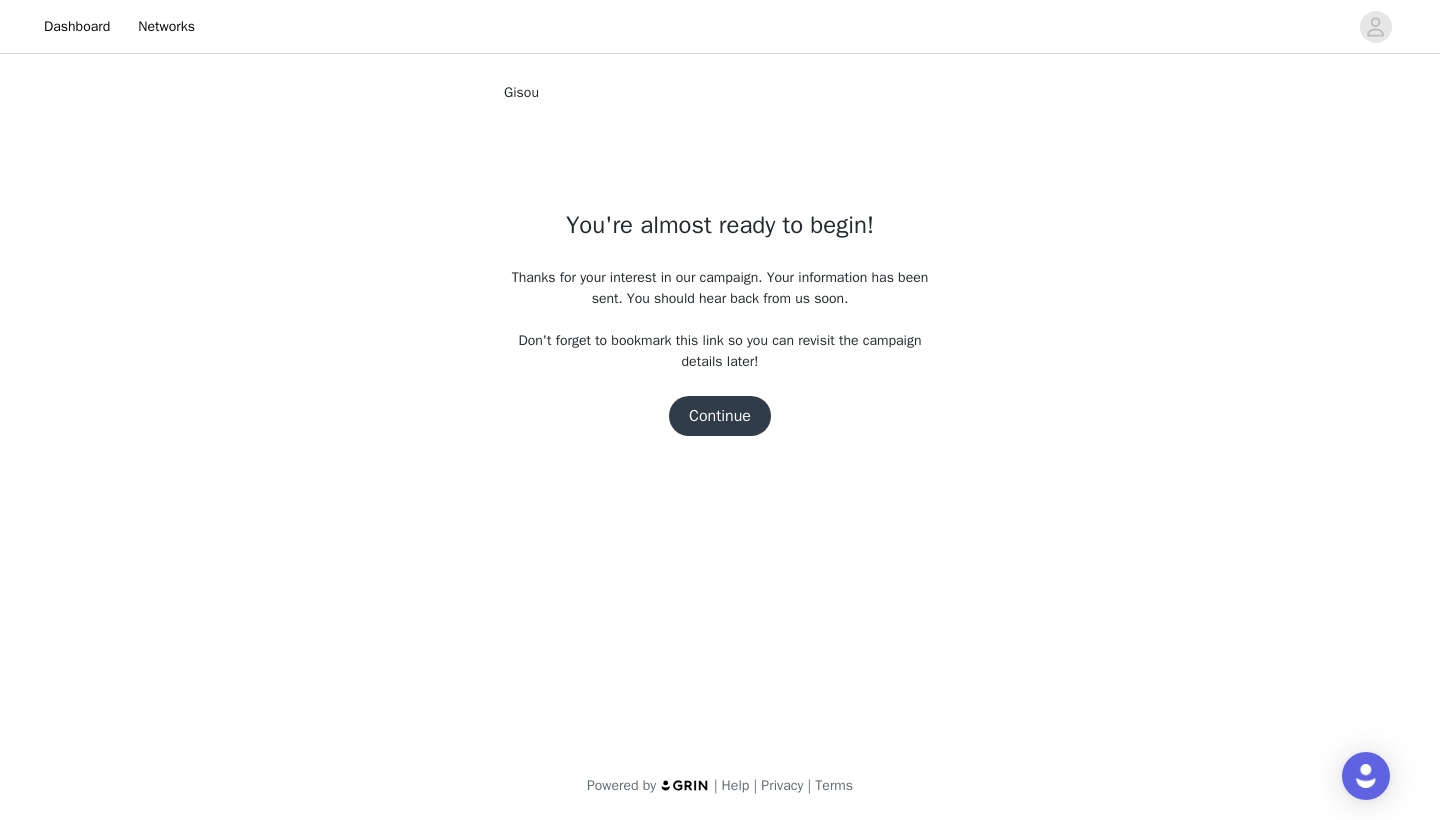 scroll, scrollTop: 0, scrollLeft: 0, axis: both 